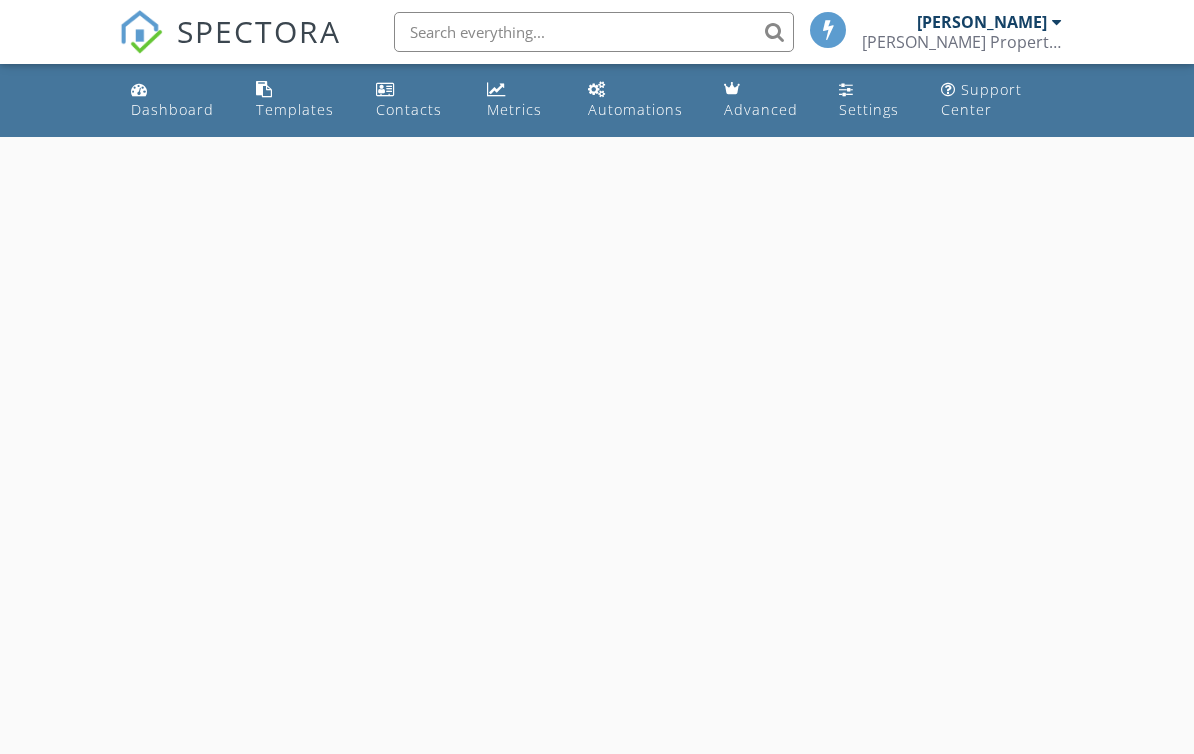 scroll, scrollTop: 0, scrollLeft: 0, axis: both 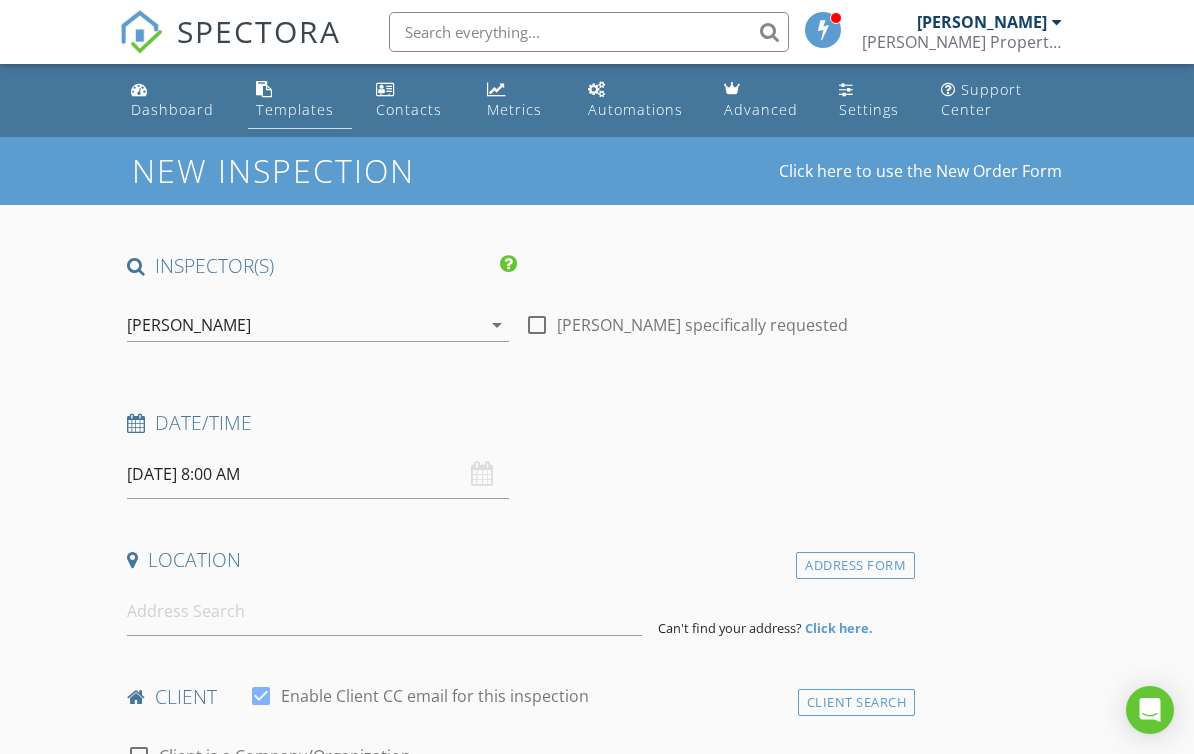 click on "Templates" at bounding box center [295, 109] 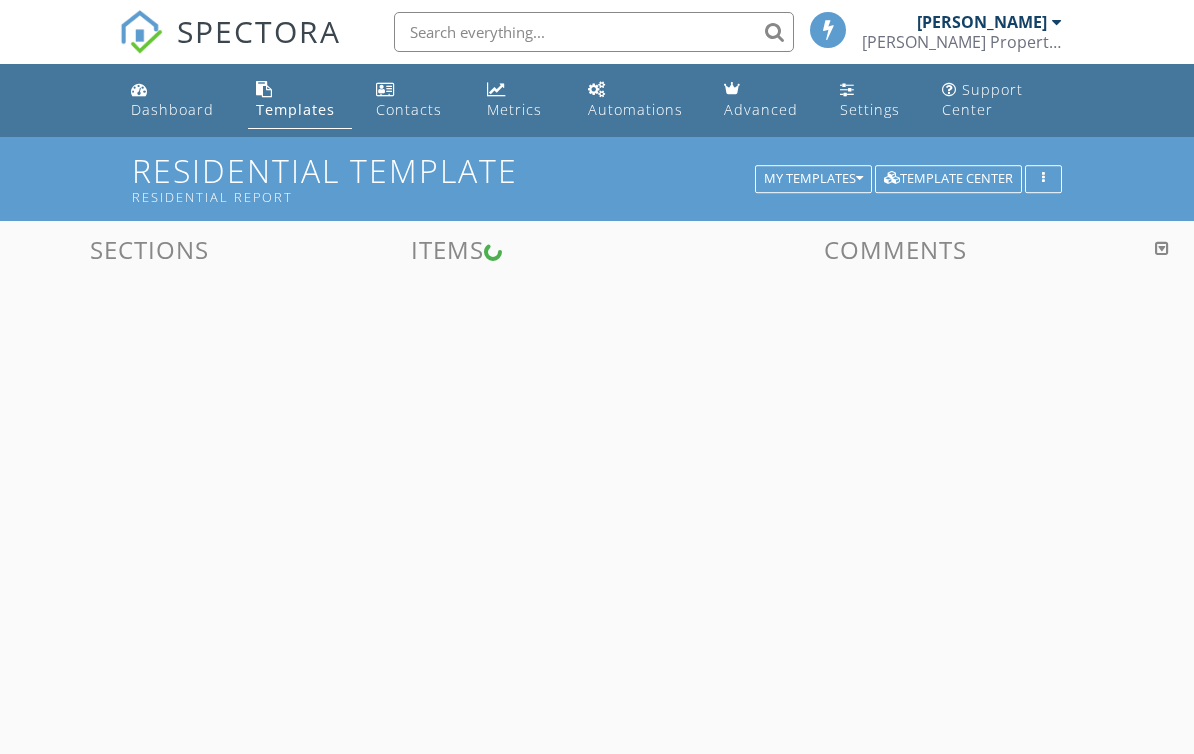 scroll, scrollTop: 0, scrollLeft: 0, axis: both 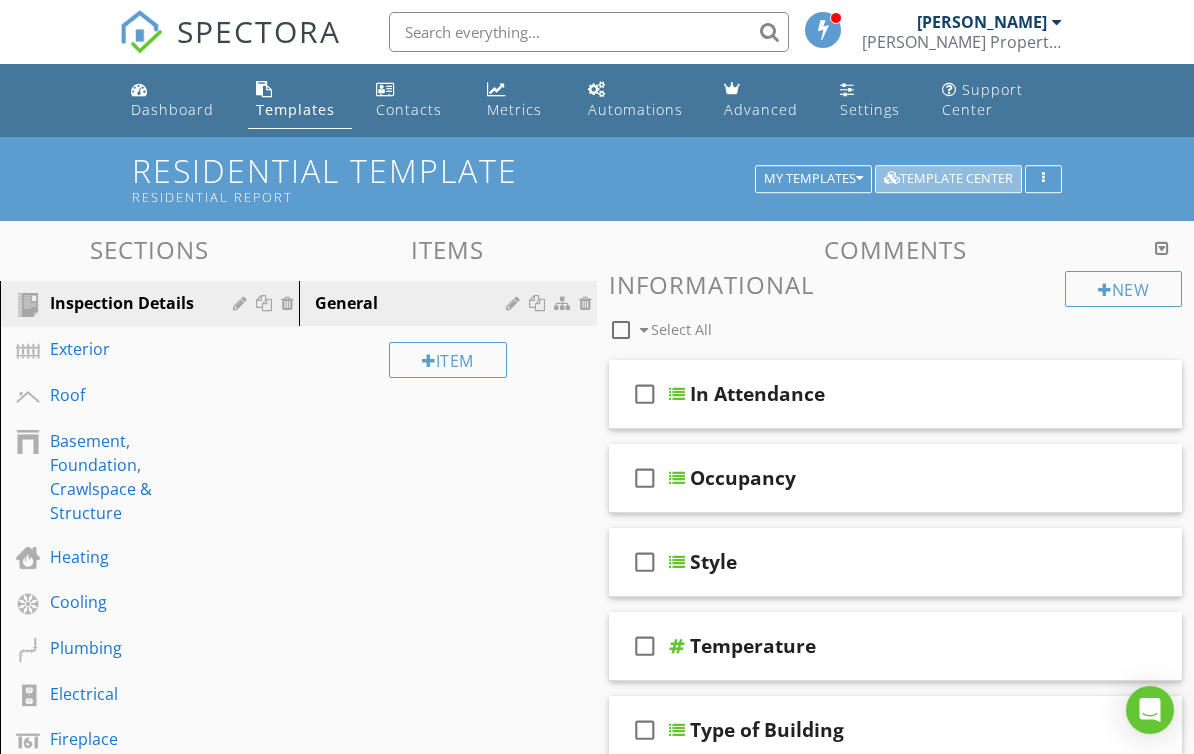 click on "Template Center" at bounding box center (948, 179) 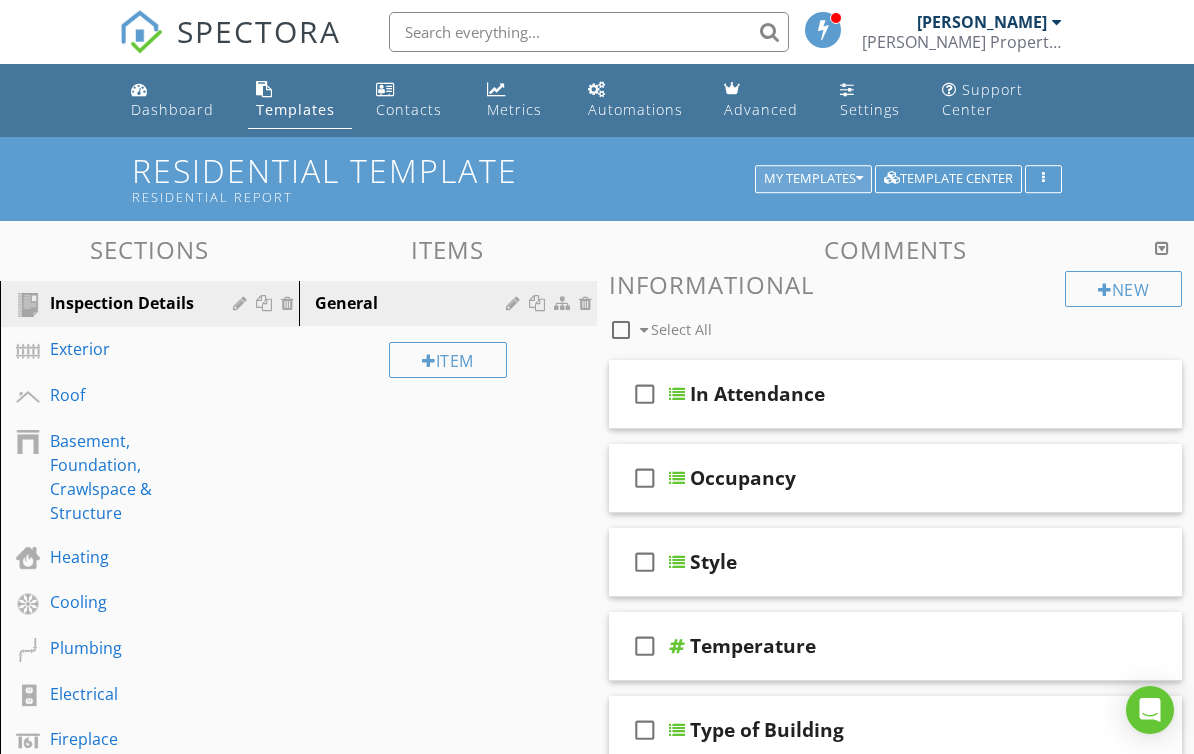 click on "My Templates" at bounding box center [813, 179] 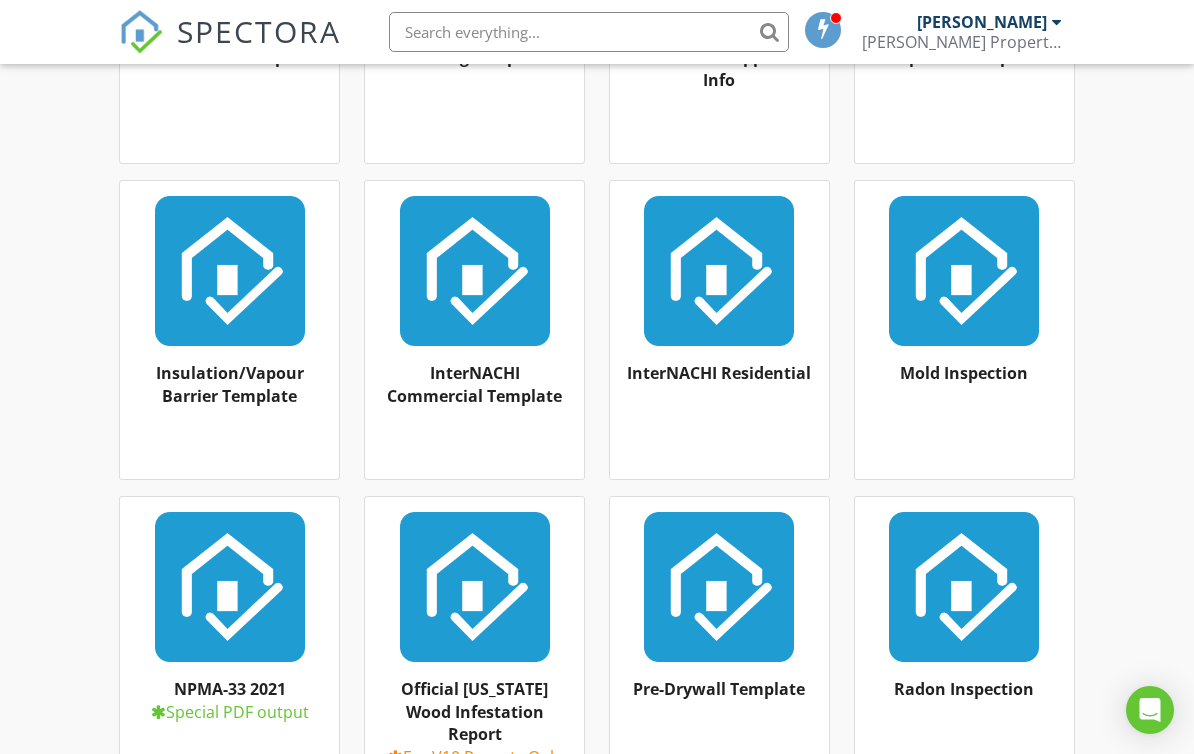 scroll, scrollTop: 1083, scrollLeft: 0, axis: vertical 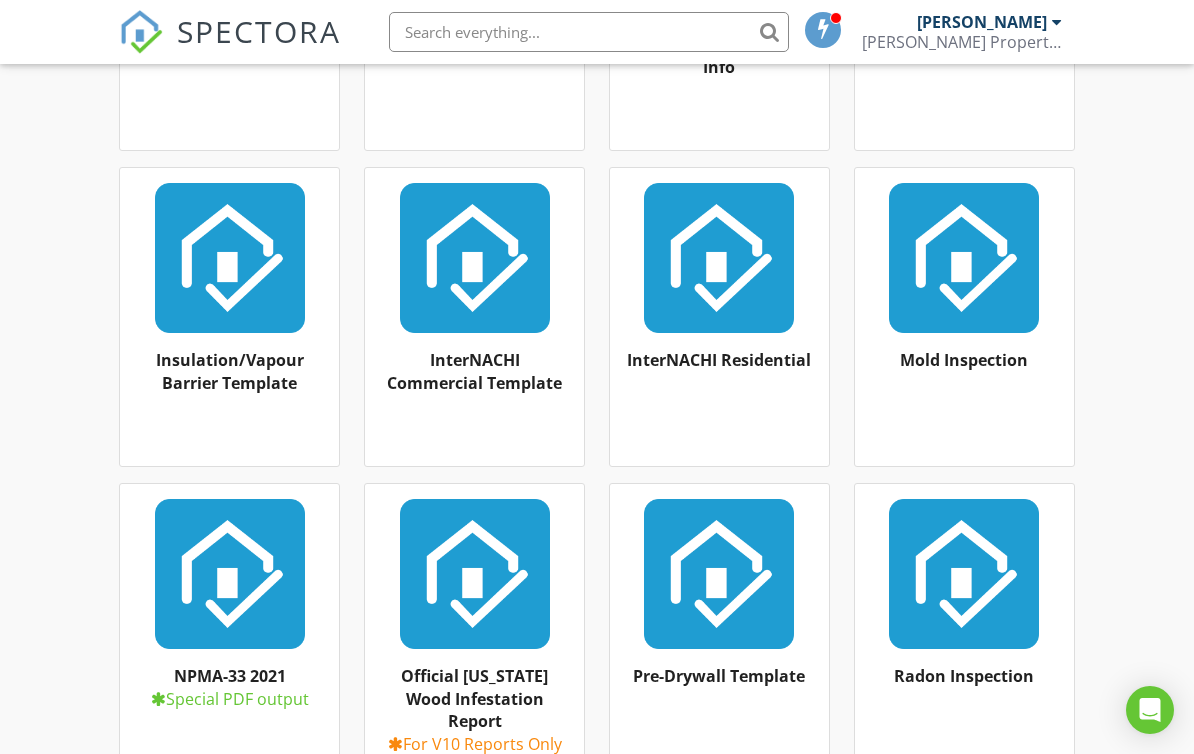 click at bounding box center (719, 258) 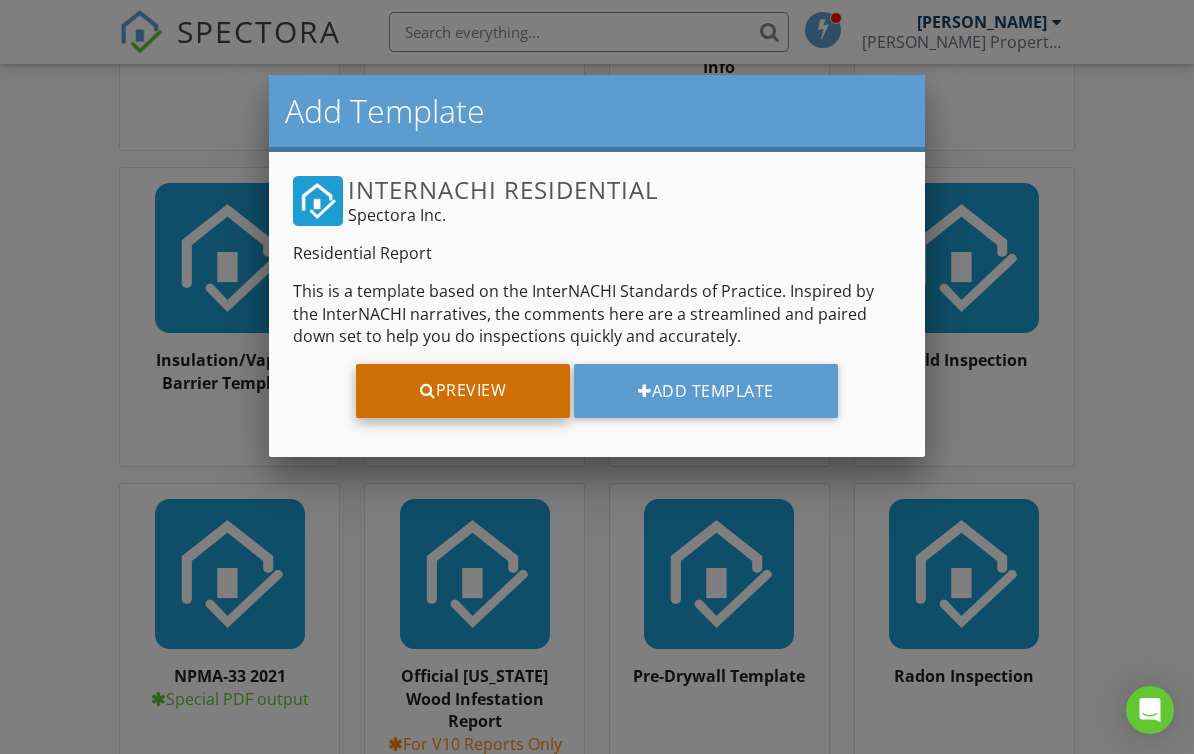 click on "Preview" at bounding box center [463, 391] 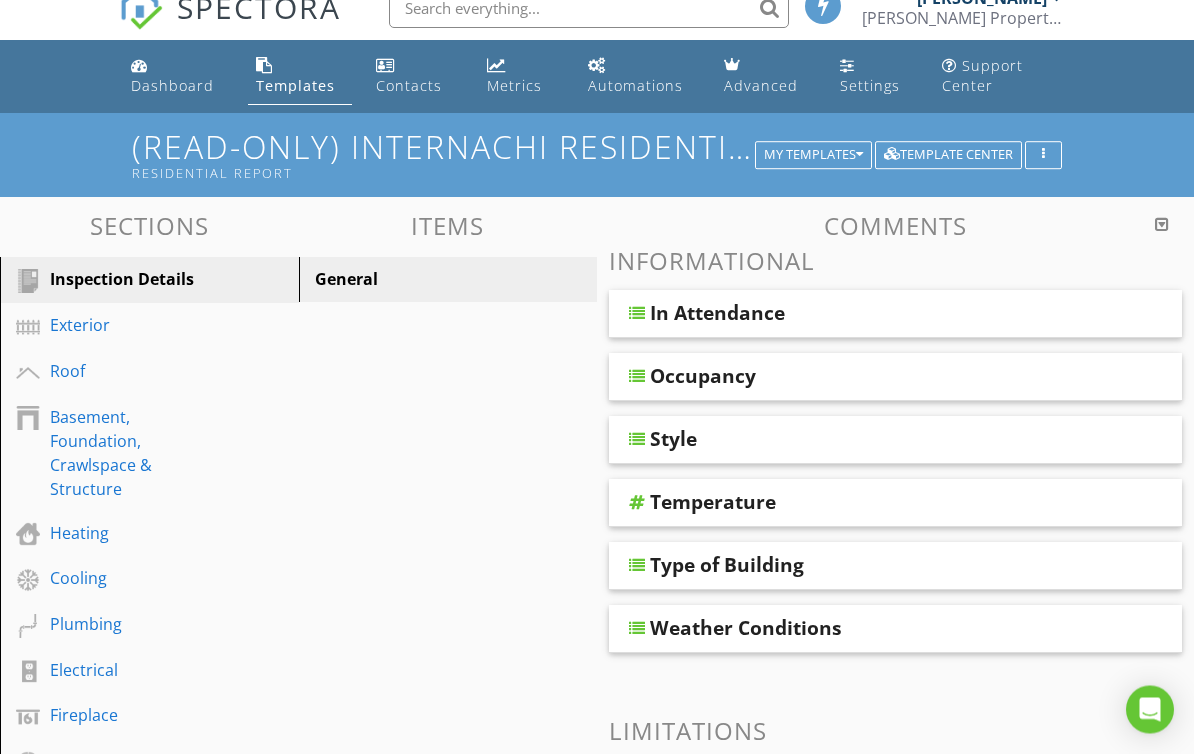 scroll, scrollTop: 0, scrollLeft: 0, axis: both 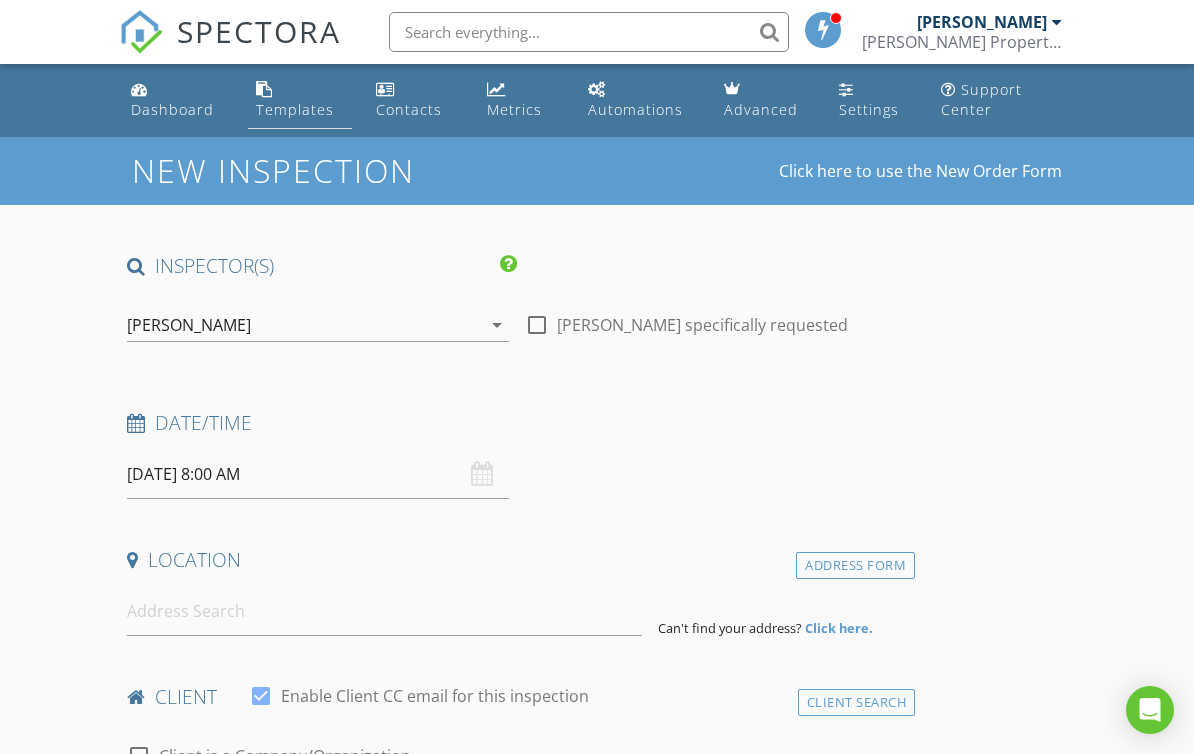 click on "Templates" at bounding box center [295, 109] 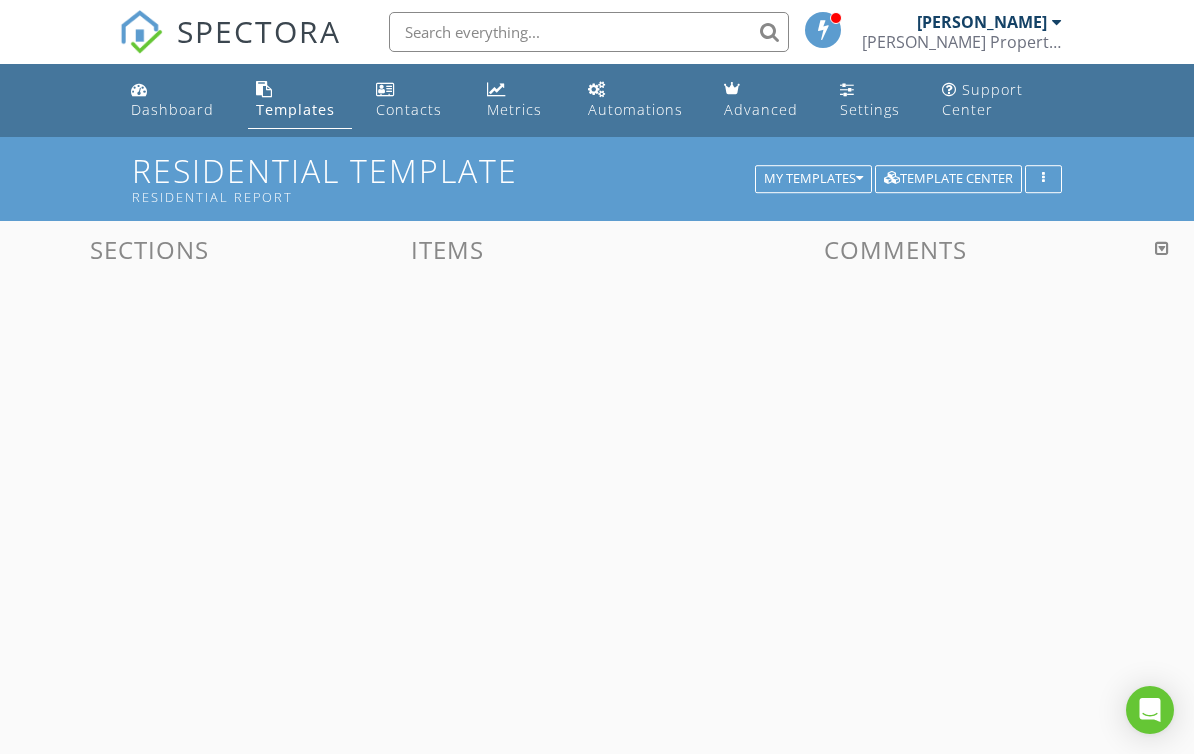 scroll, scrollTop: 0, scrollLeft: 0, axis: both 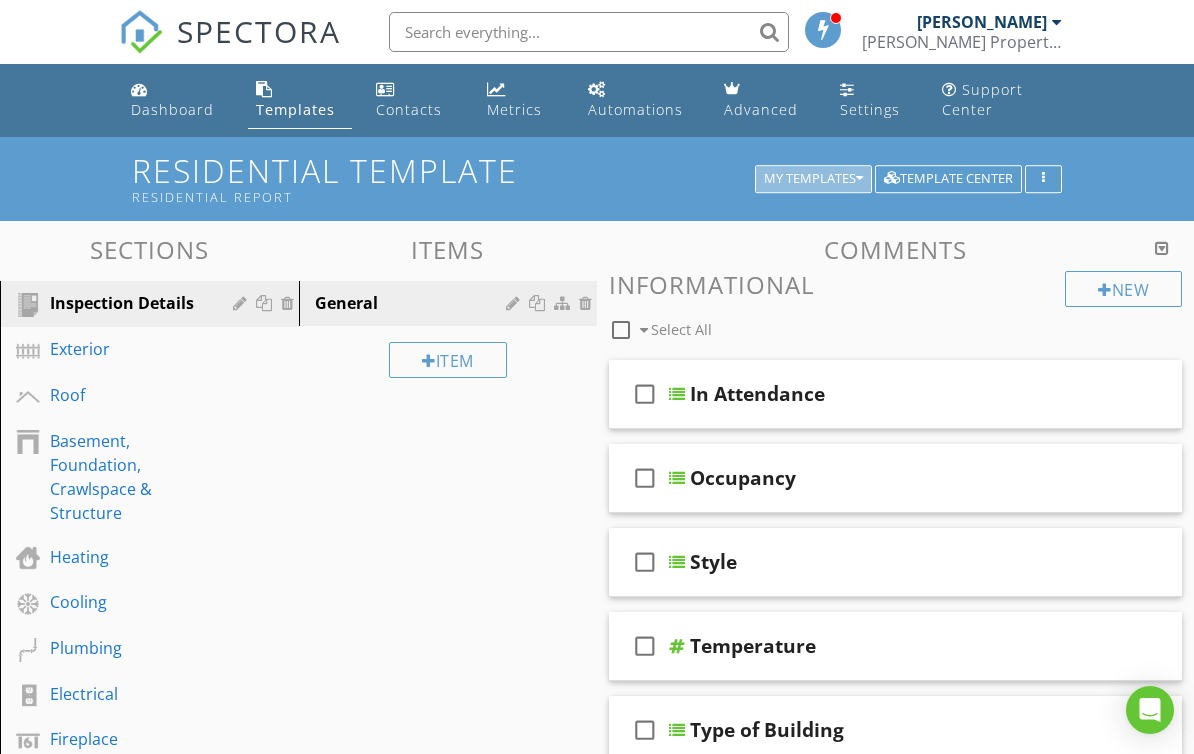 click on "My Templates" at bounding box center (813, 179) 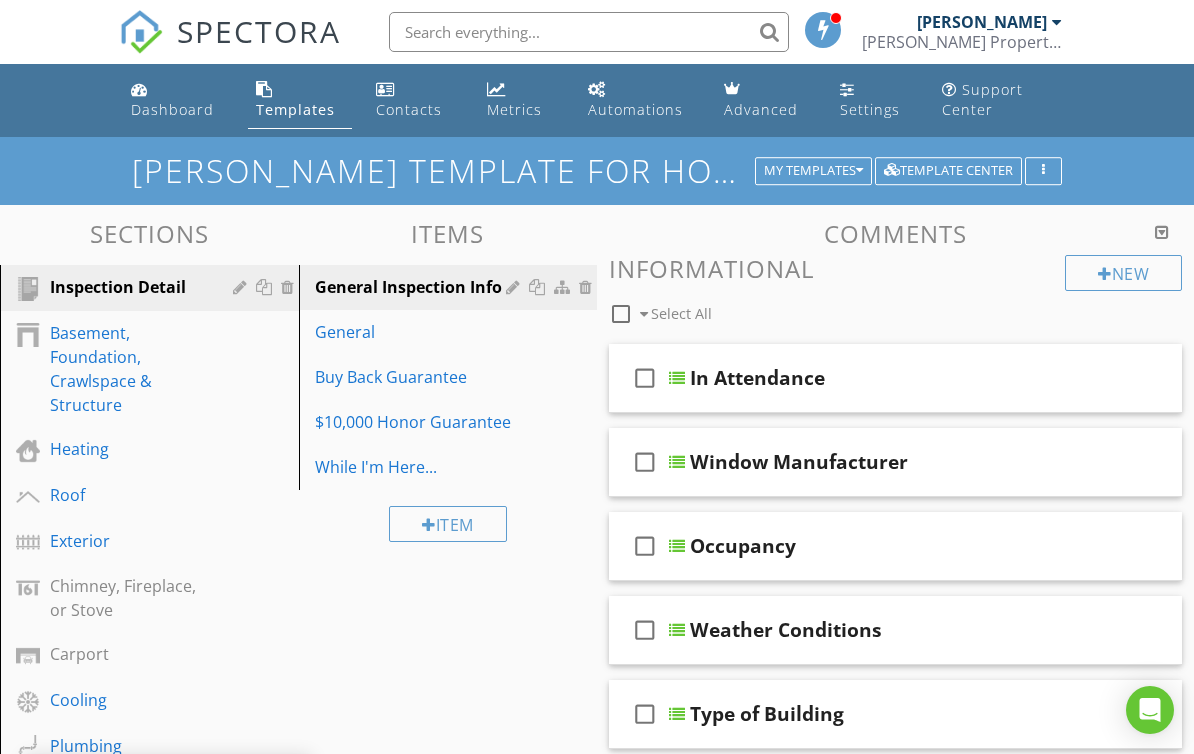 type 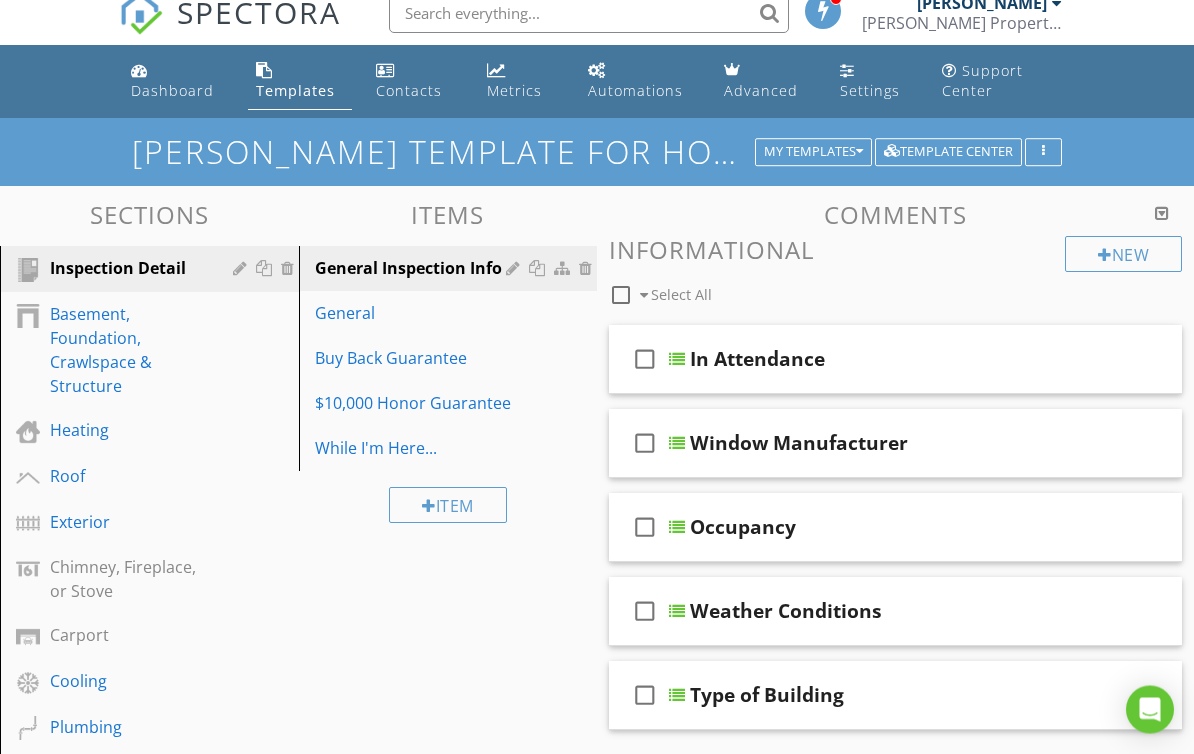 scroll, scrollTop: 0, scrollLeft: 0, axis: both 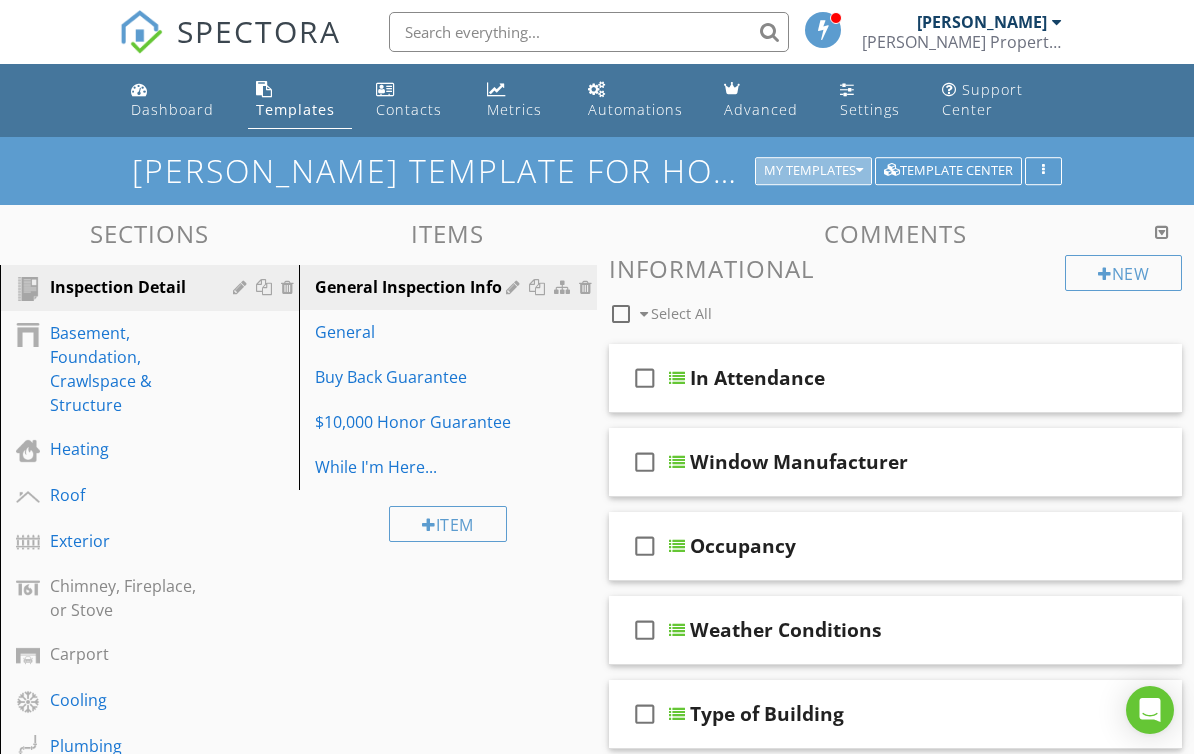 click on "My Templates" at bounding box center [813, 171] 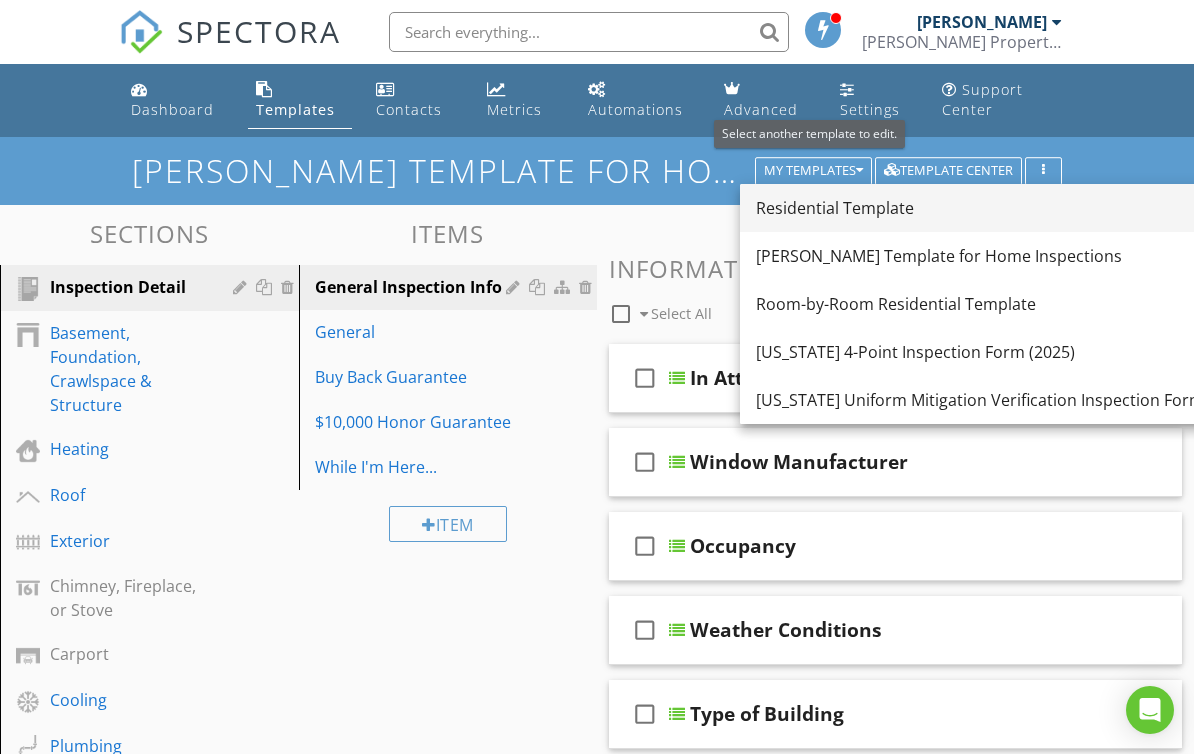 click on "Residential Template" at bounding box center [980, 208] 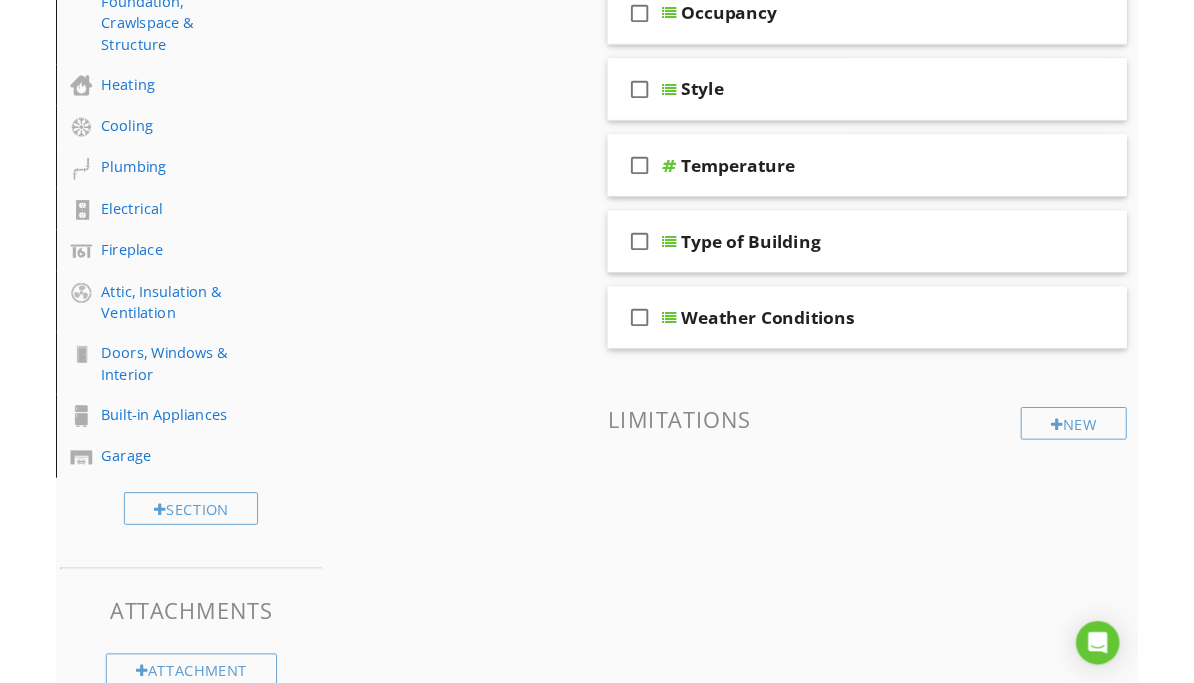 scroll, scrollTop: 465, scrollLeft: 0, axis: vertical 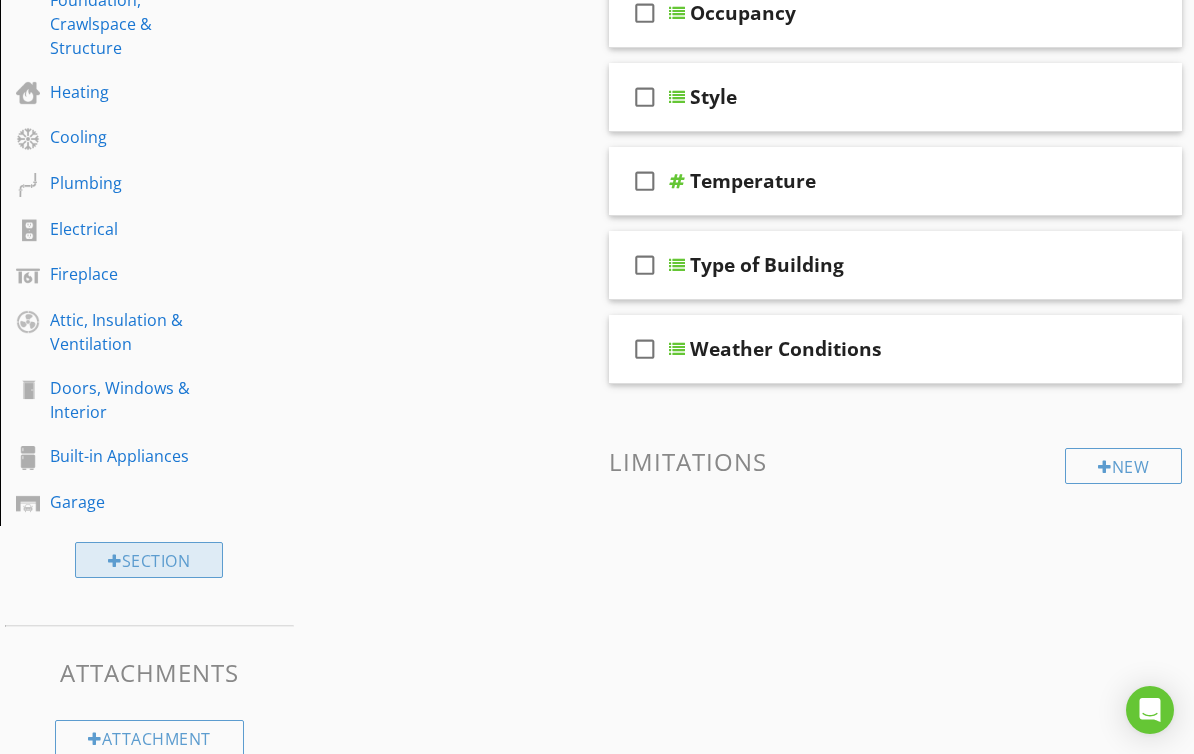 click on "Section" at bounding box center (149, 560) 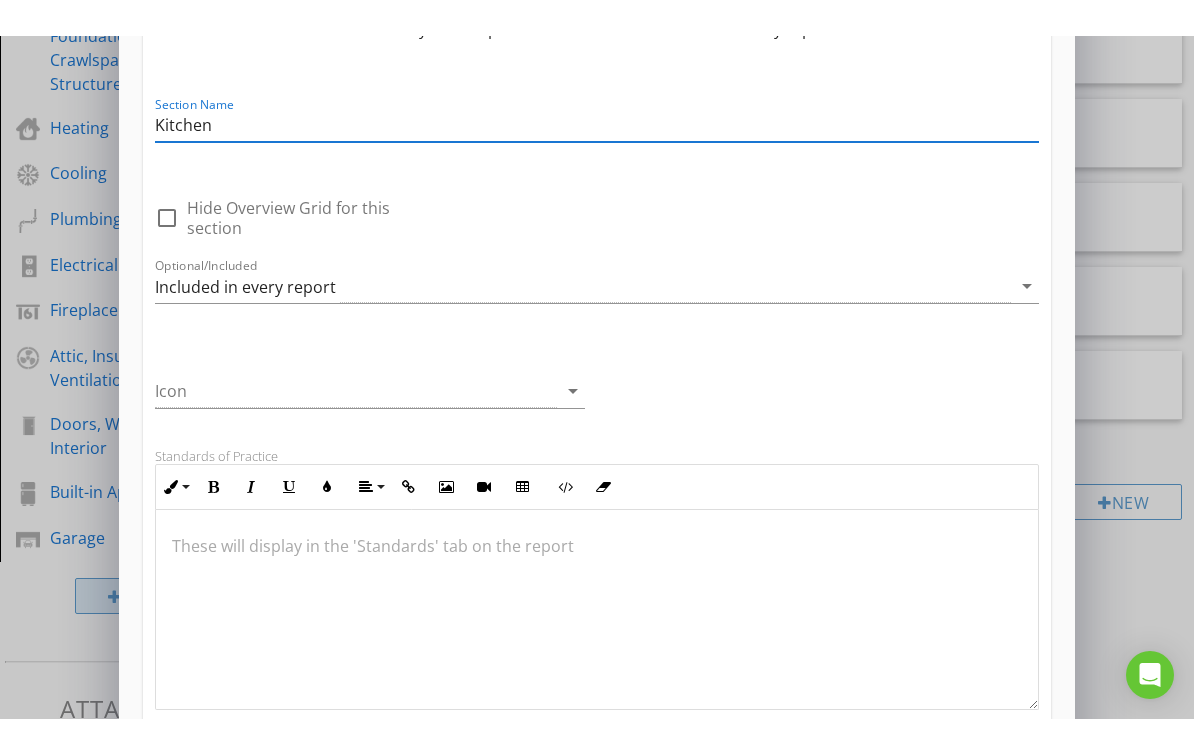 scroll, scrollTop: 112, scrollLeft: 0, axis: vertical 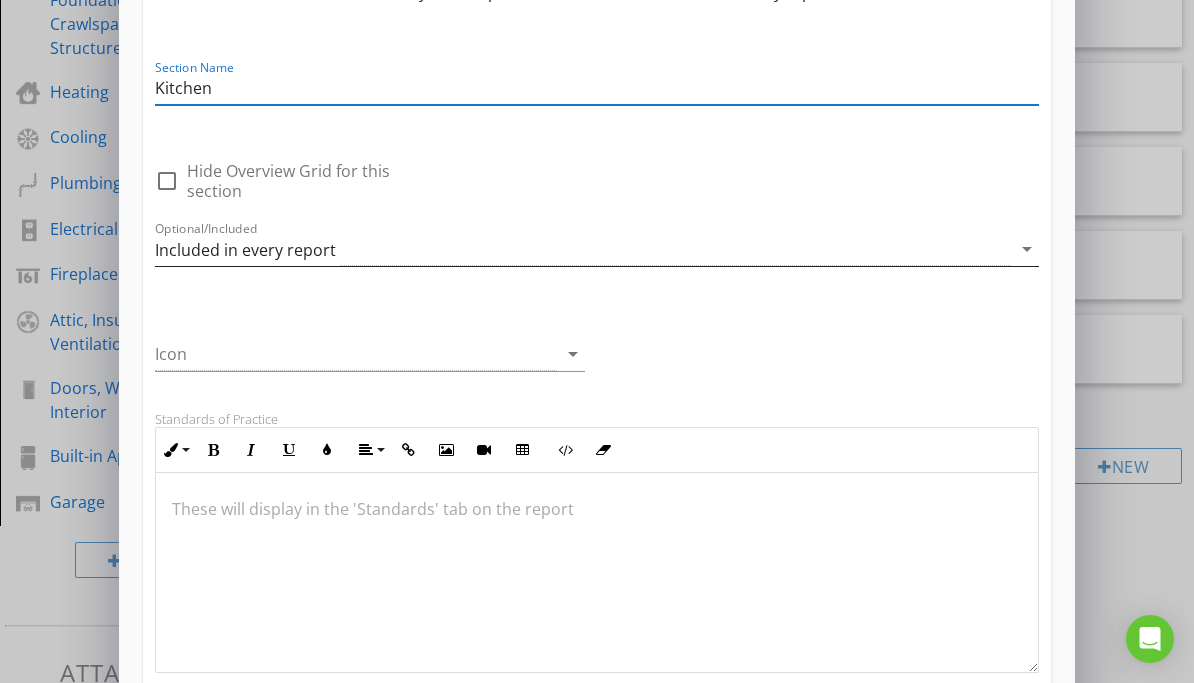 type on "Kitchen" 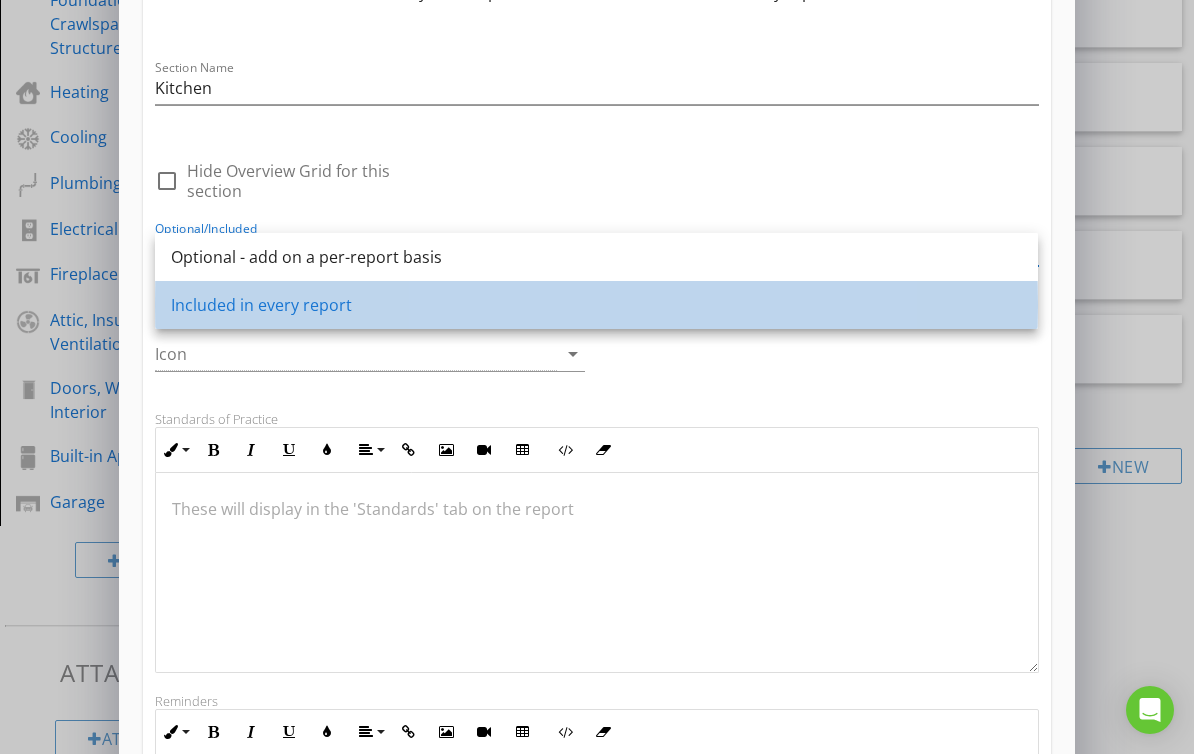 click on "Included in every report" at bounding box center (596, 305) 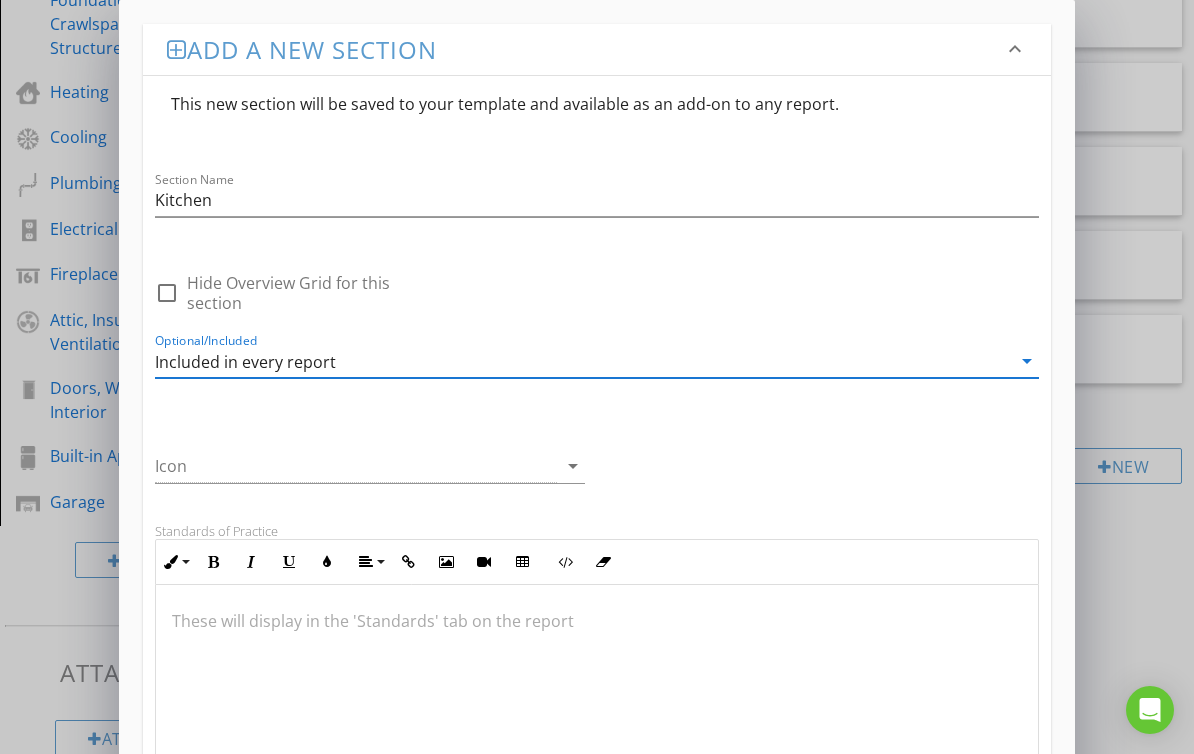 scroll, scrollTop: 0, scrollLeft: 0, axis: both 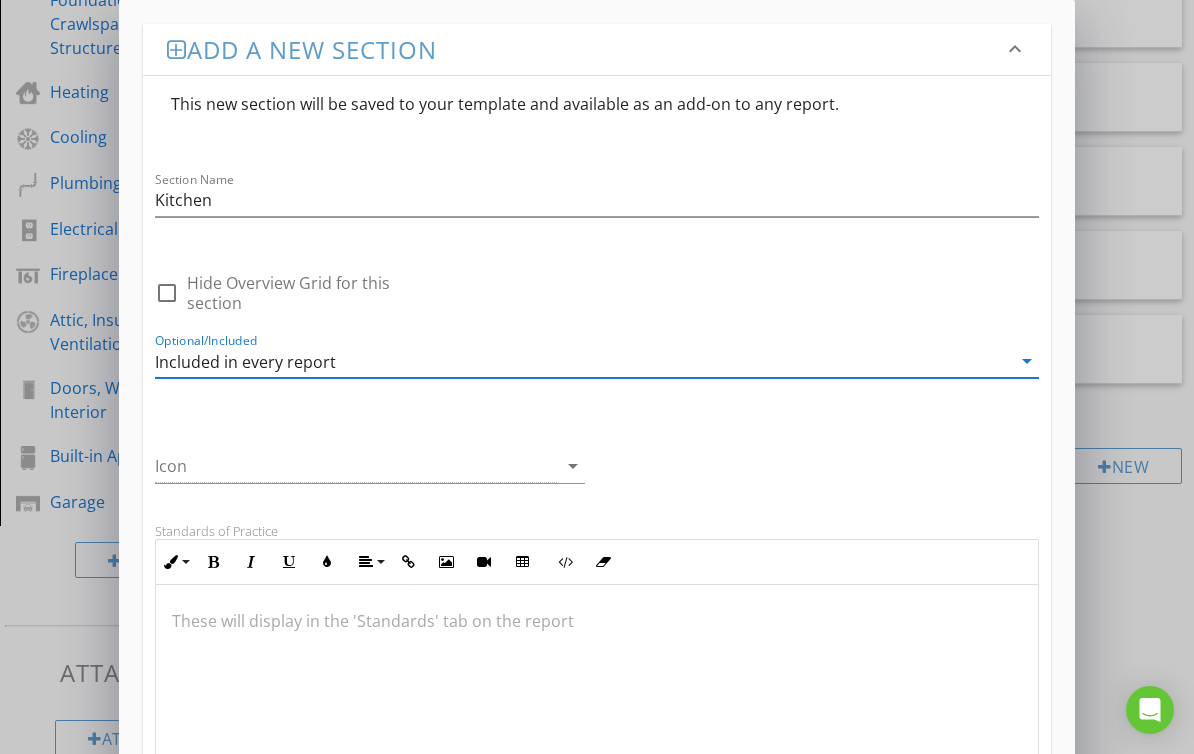 click on "Add a new section" at bounding box center (584, 49) 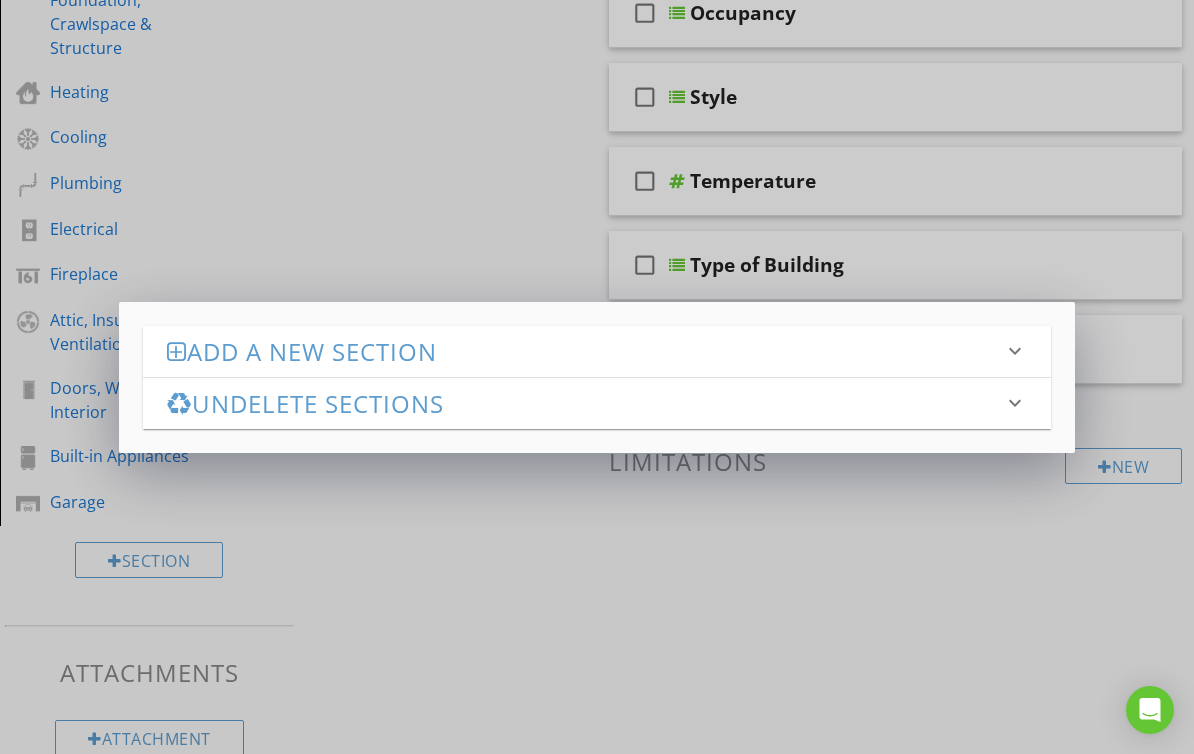 click on "Add a new section" at bounding box center [584, 351] 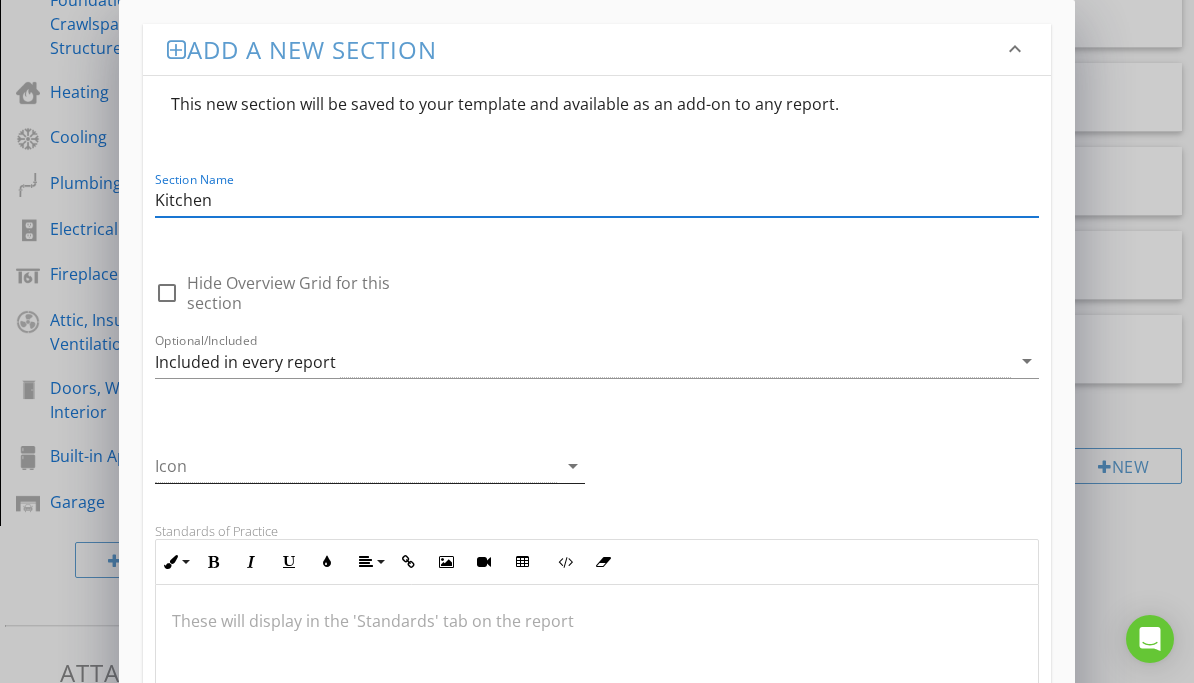 click on "arrow_drop_down" at bounding box center (573, 466) 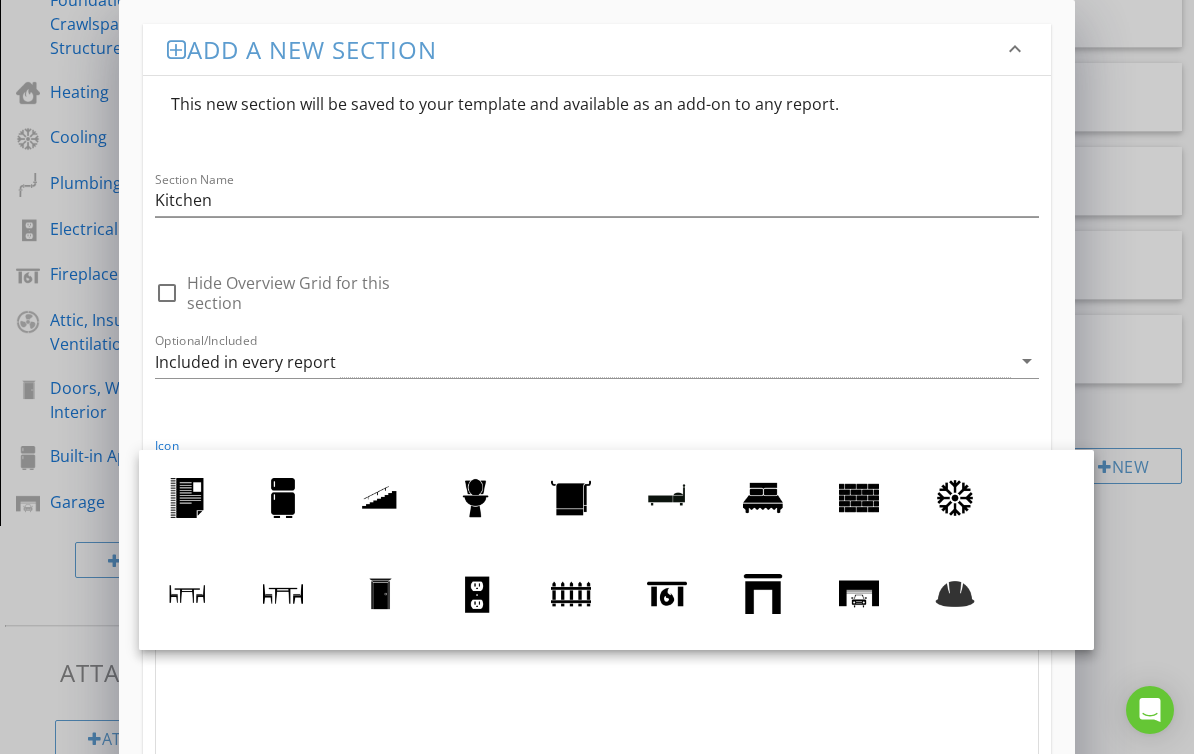 click on "Optional/Included Included in every report arrow_drop_down" at bounding box center [596, 363] 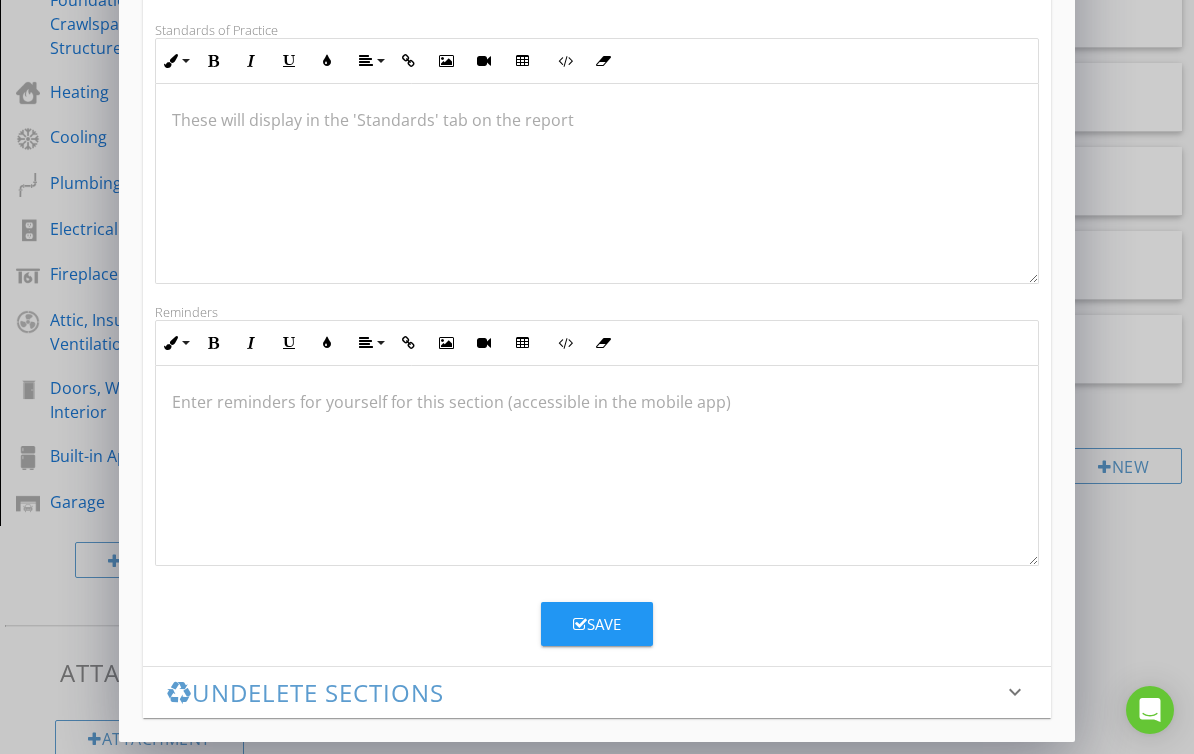 scroll, scrollTop: 501, scrollLeft: 0, axis: vertical 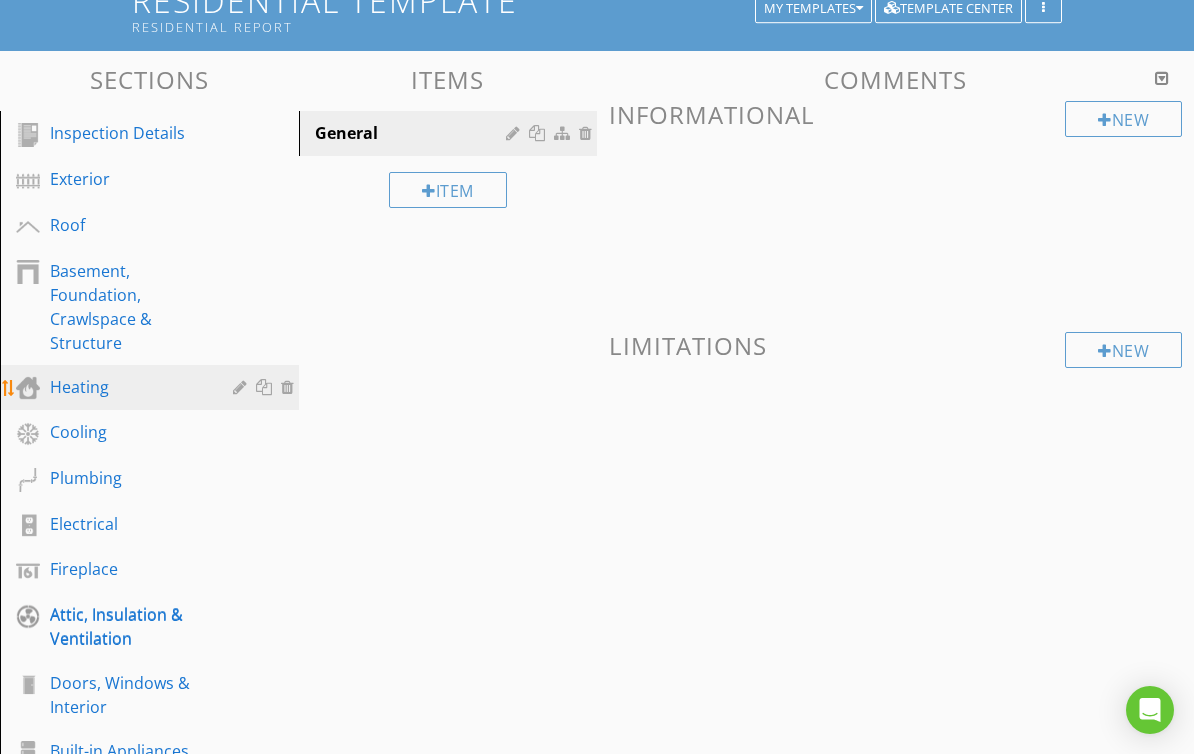 type 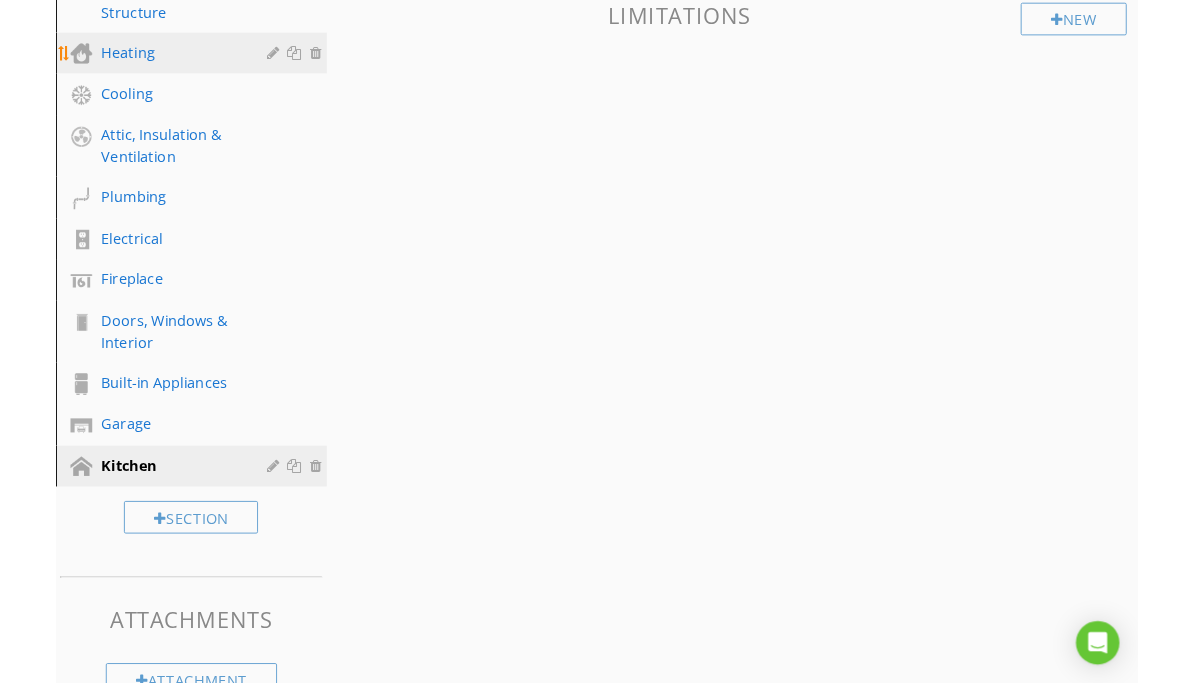scroll, scrollTop: 499, scrollLeft: 0, axis: vertical 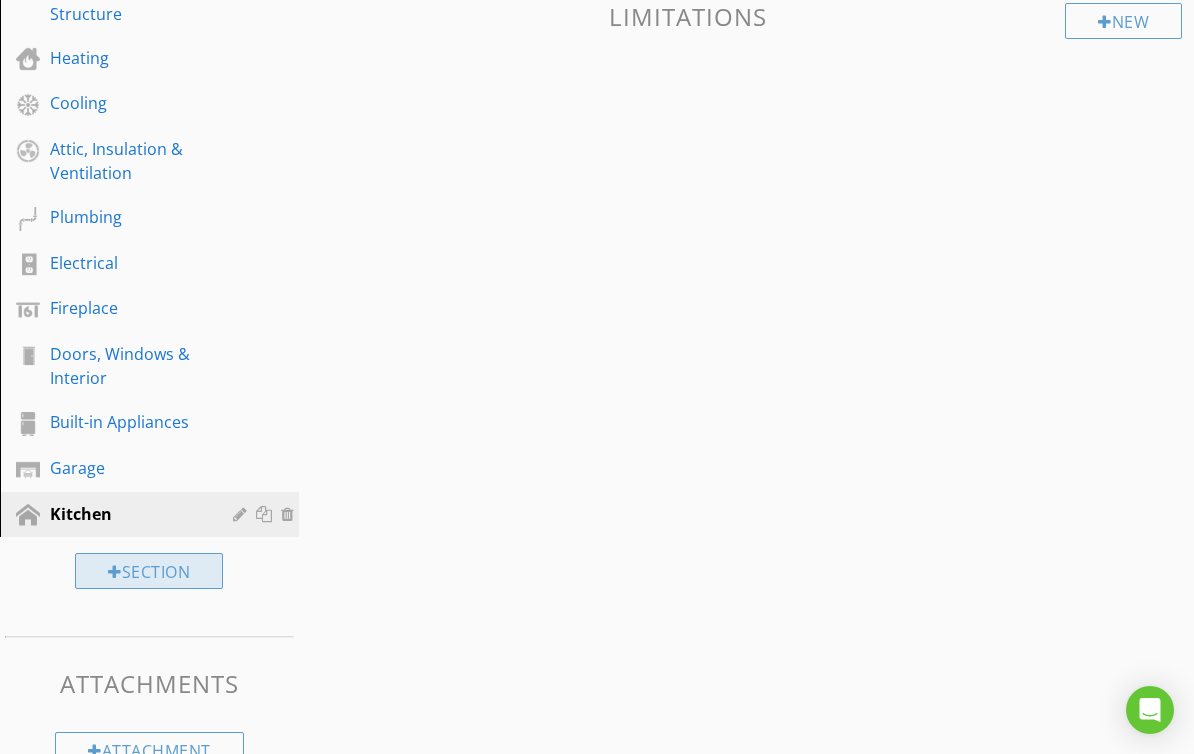 click on "Section" at bounding box center (149, 571) 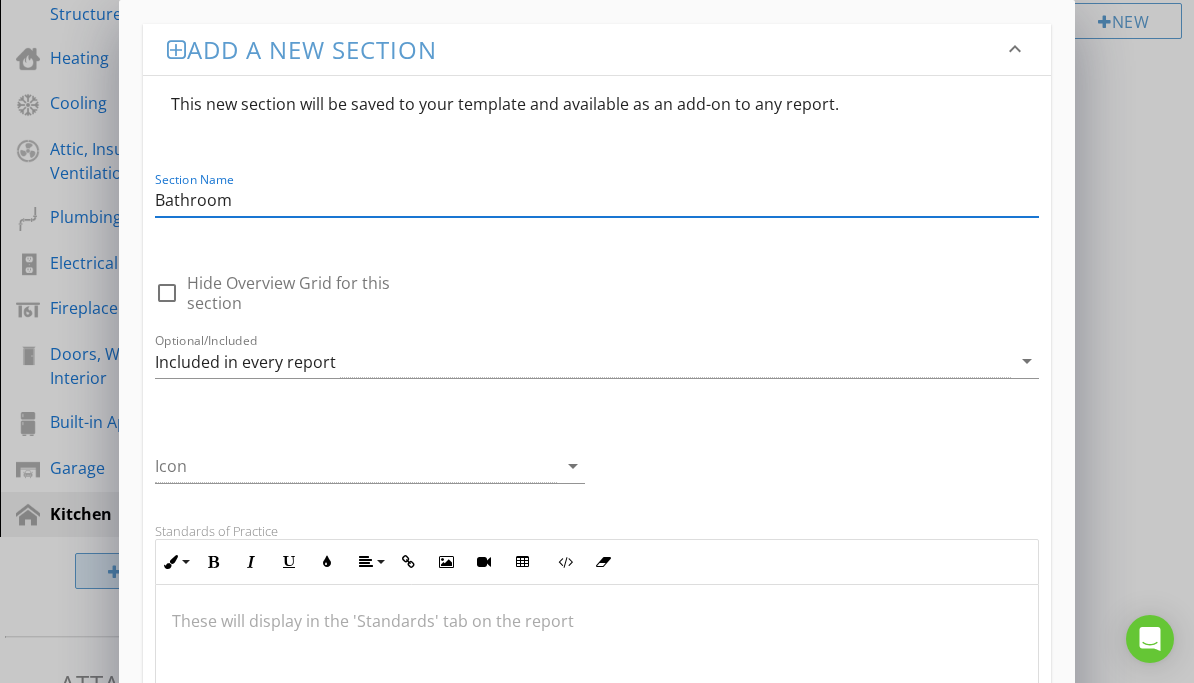 type on "Bathrooms" 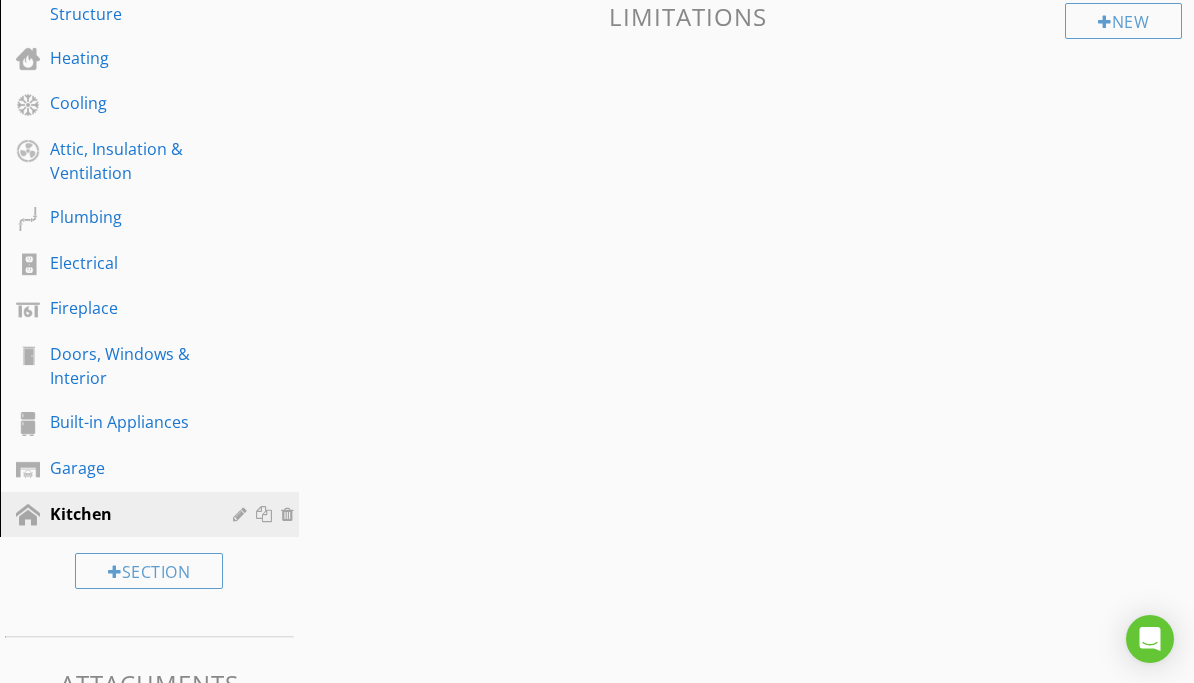 click at bounding box center (597, 341) 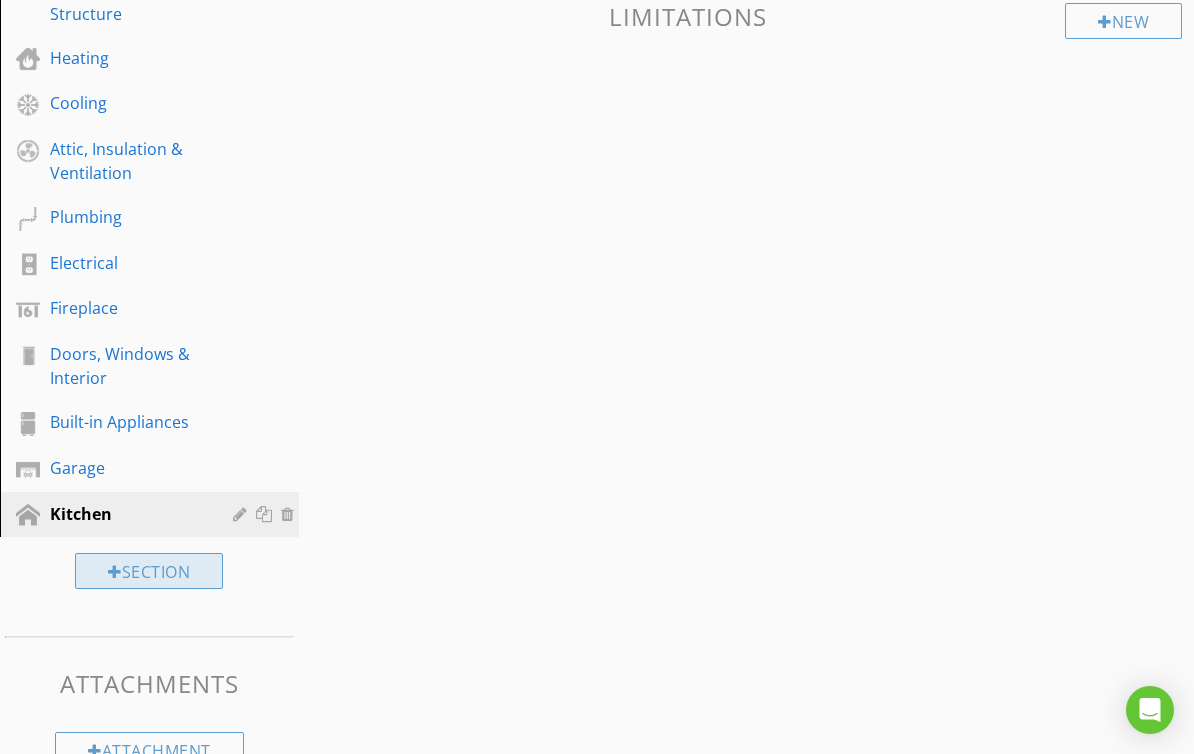 click on "Section" at bounding box center (149, 571) 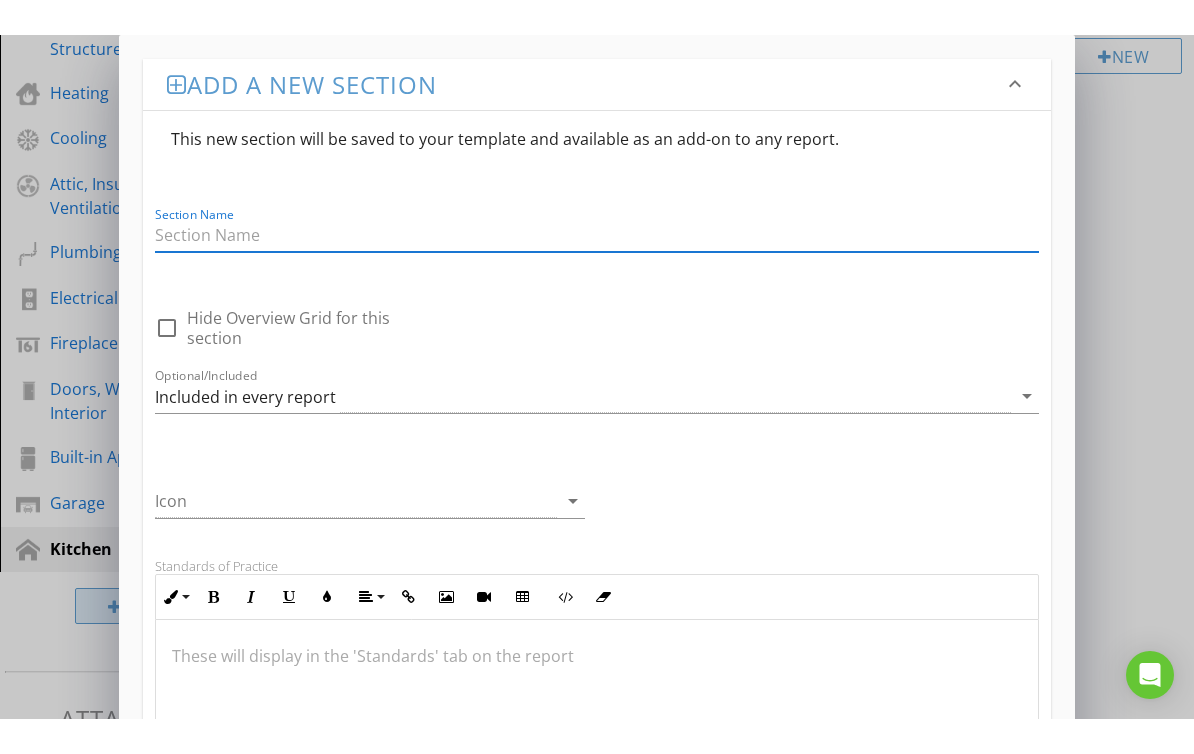 scroll, scrollTop: 0, scrollLeft: 0, axis: both 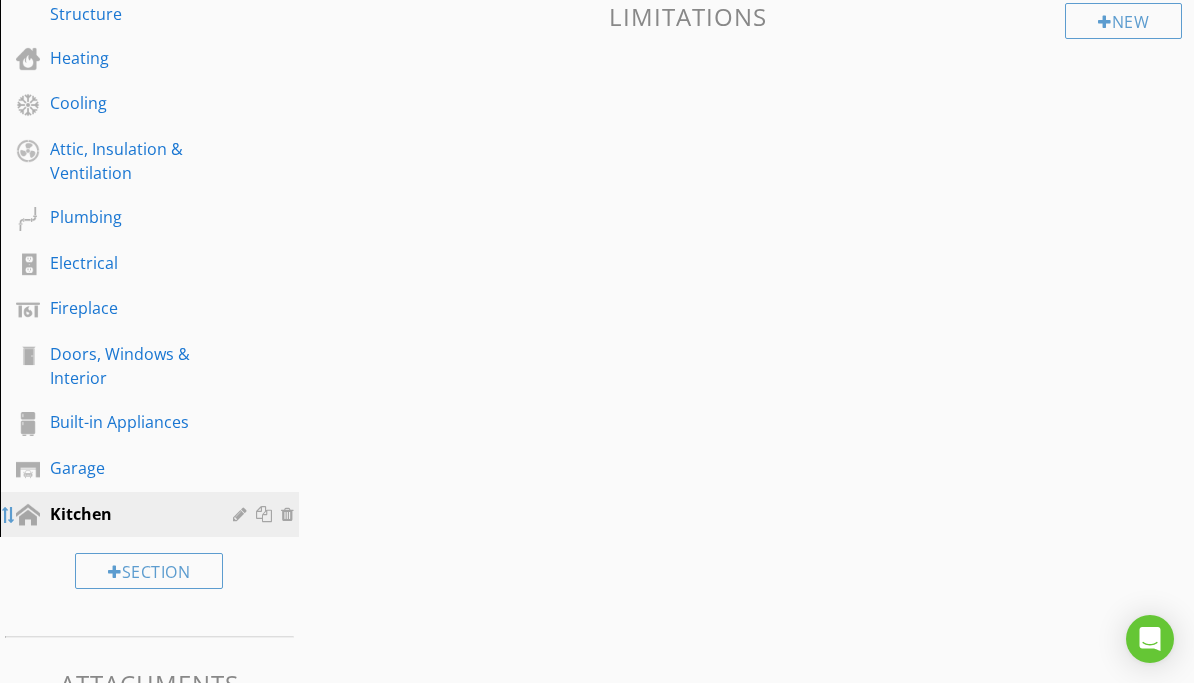 click on "Kitchen" at bounding box center [152, 515] 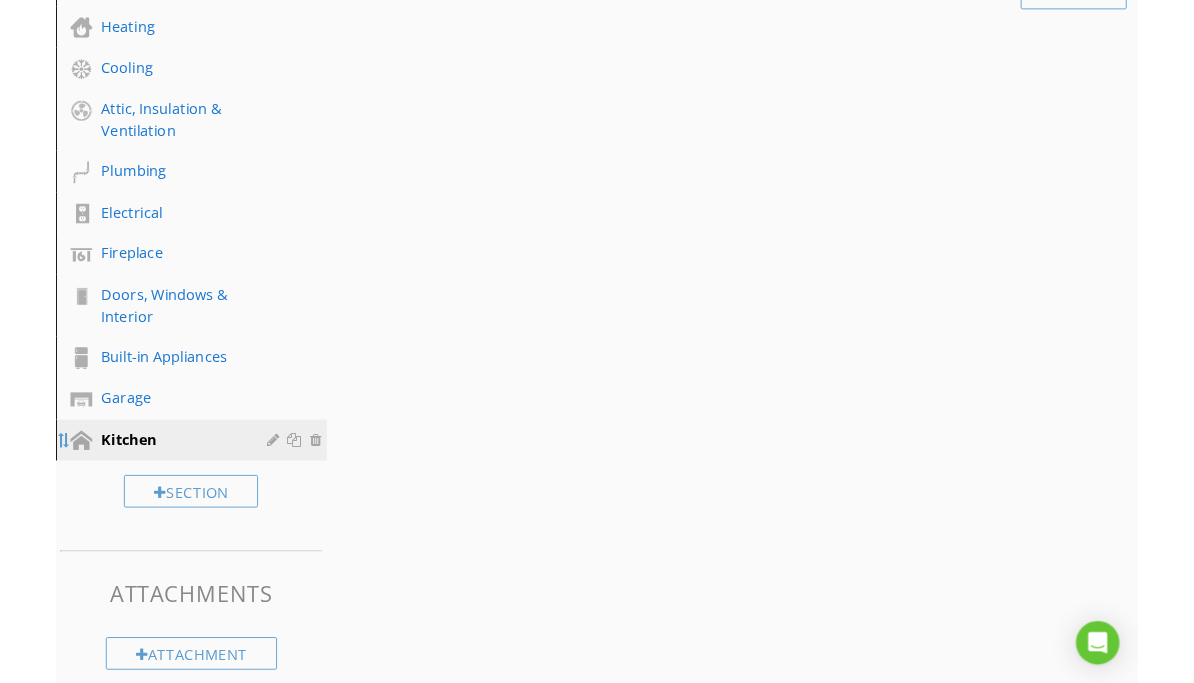 scroll, scrollTop: 547, scrollLeft: 0, axis: vertical 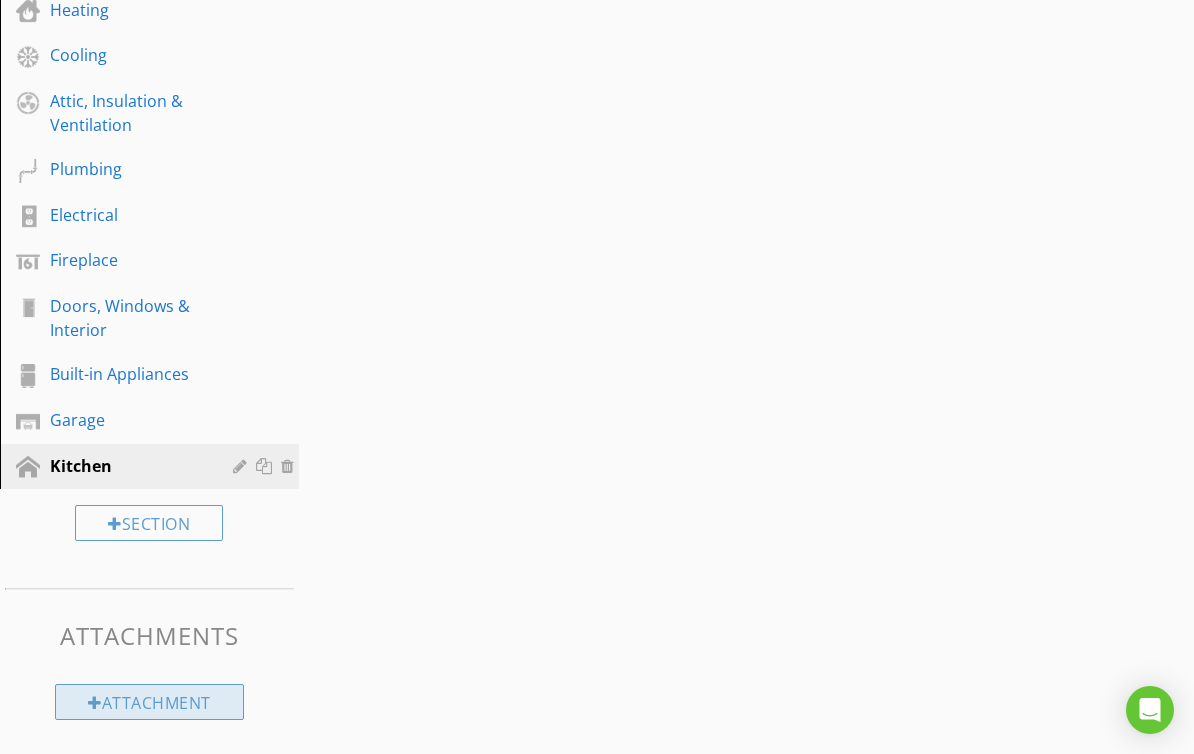 click on "Attachment" at bounding box center [149, 702] 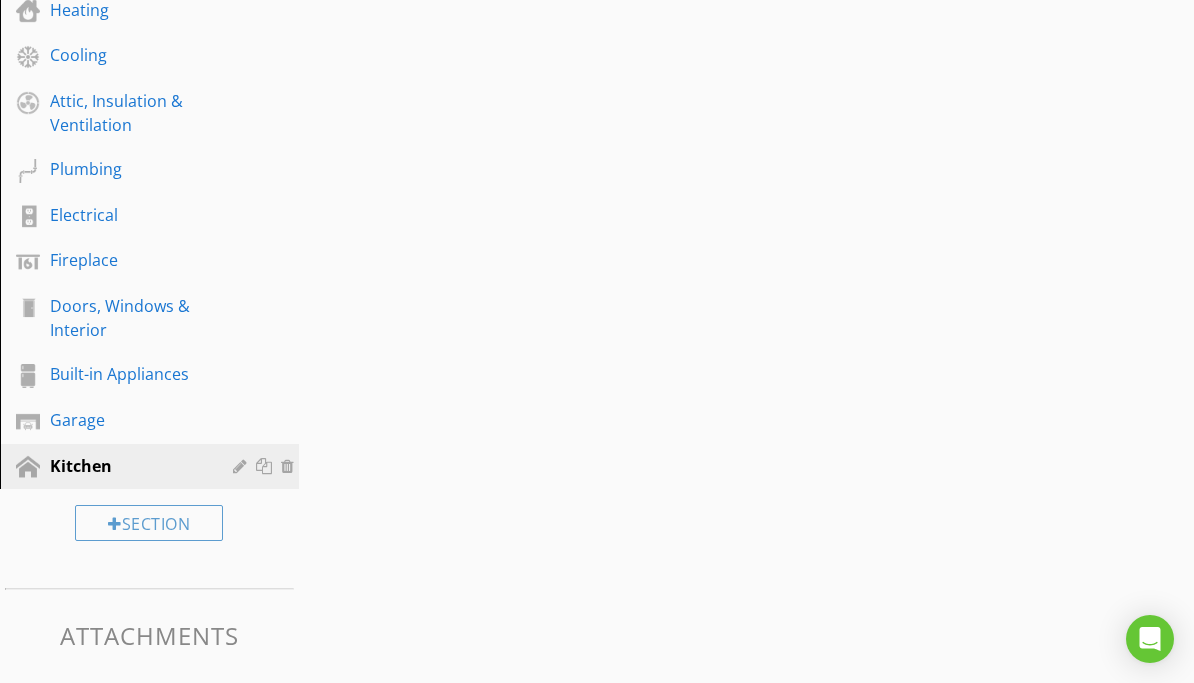 click on "Attachments
Attachment" at bounding box center (149, 661) 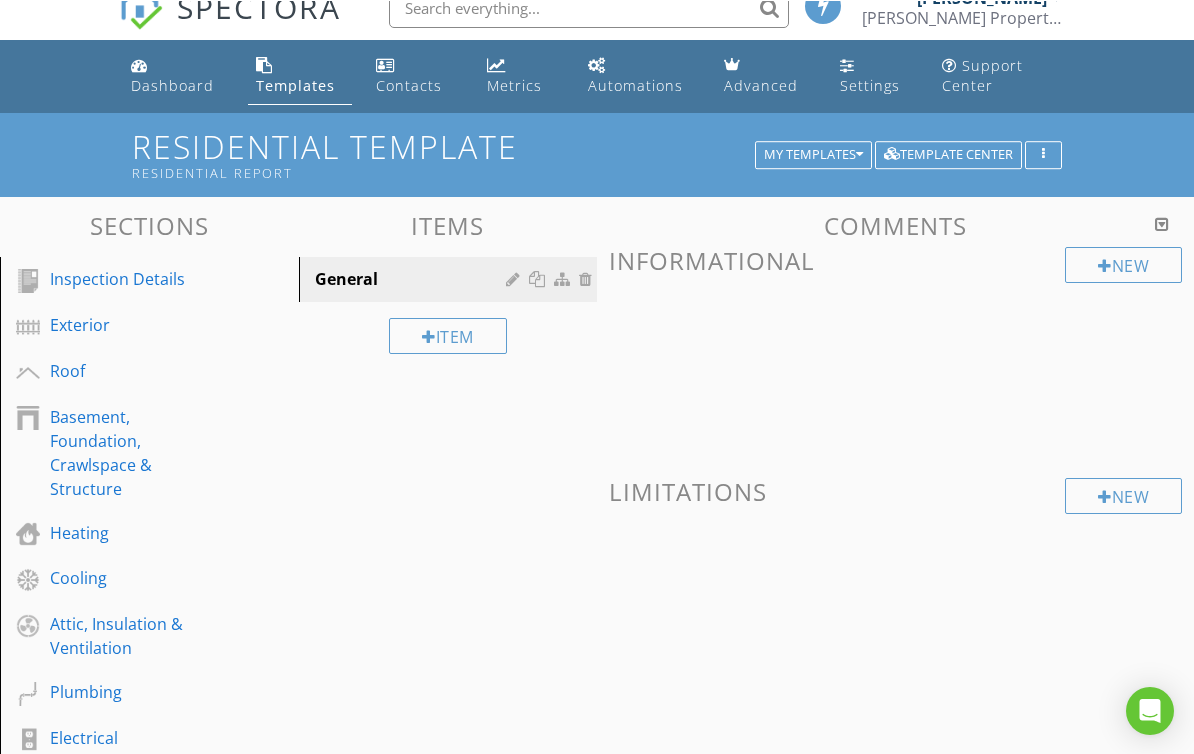 scroll, scrollTop: 24, scrollLeft: 0, axis: vertical 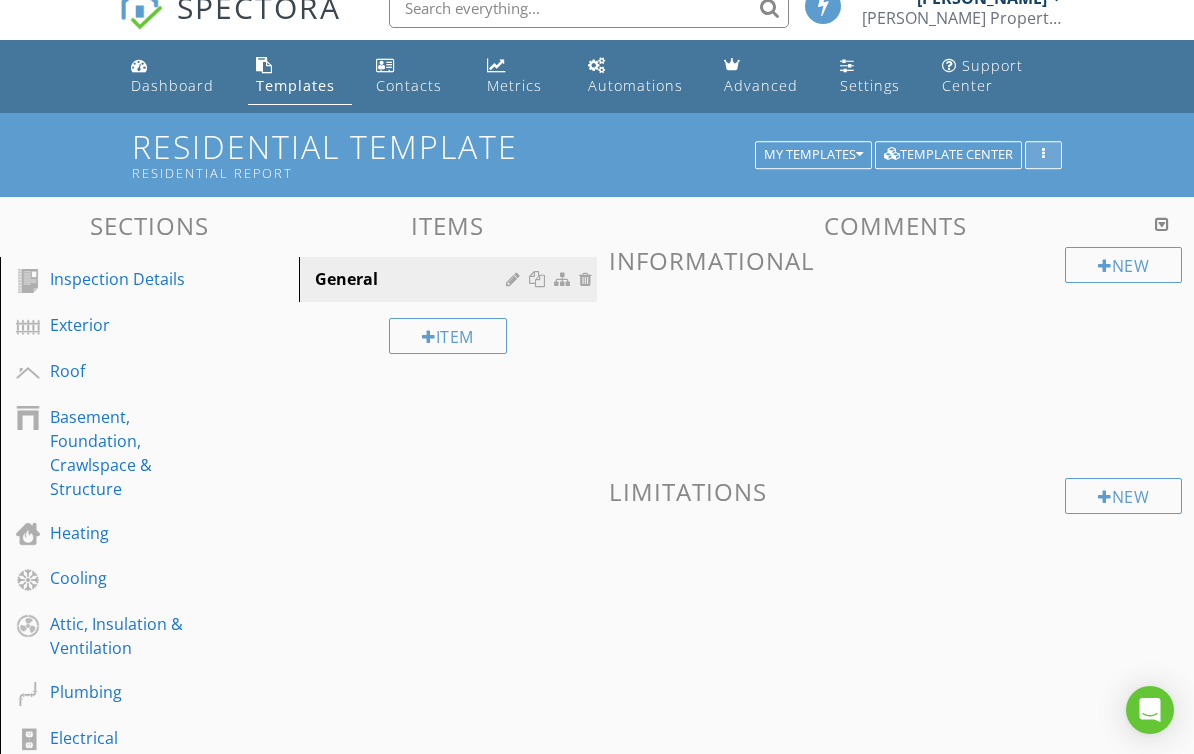 click at bounding box center [1043, 155] 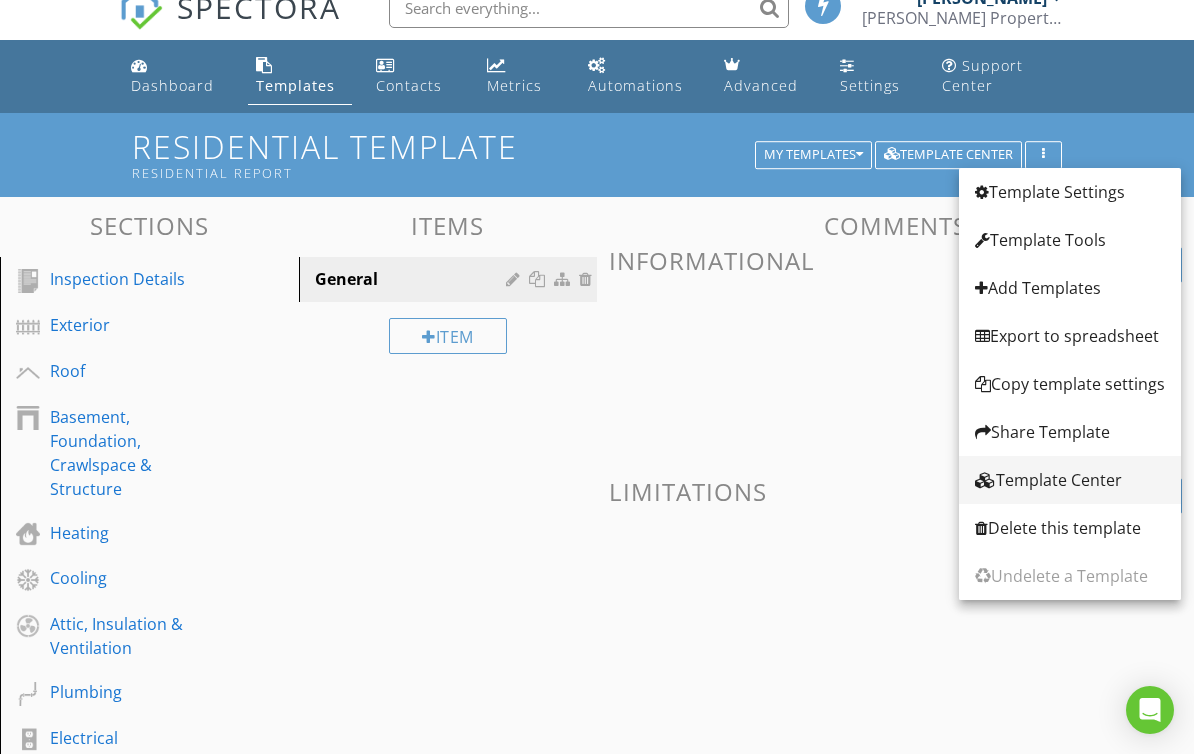 click on "Template Center" at bounding box center [1070, 480] 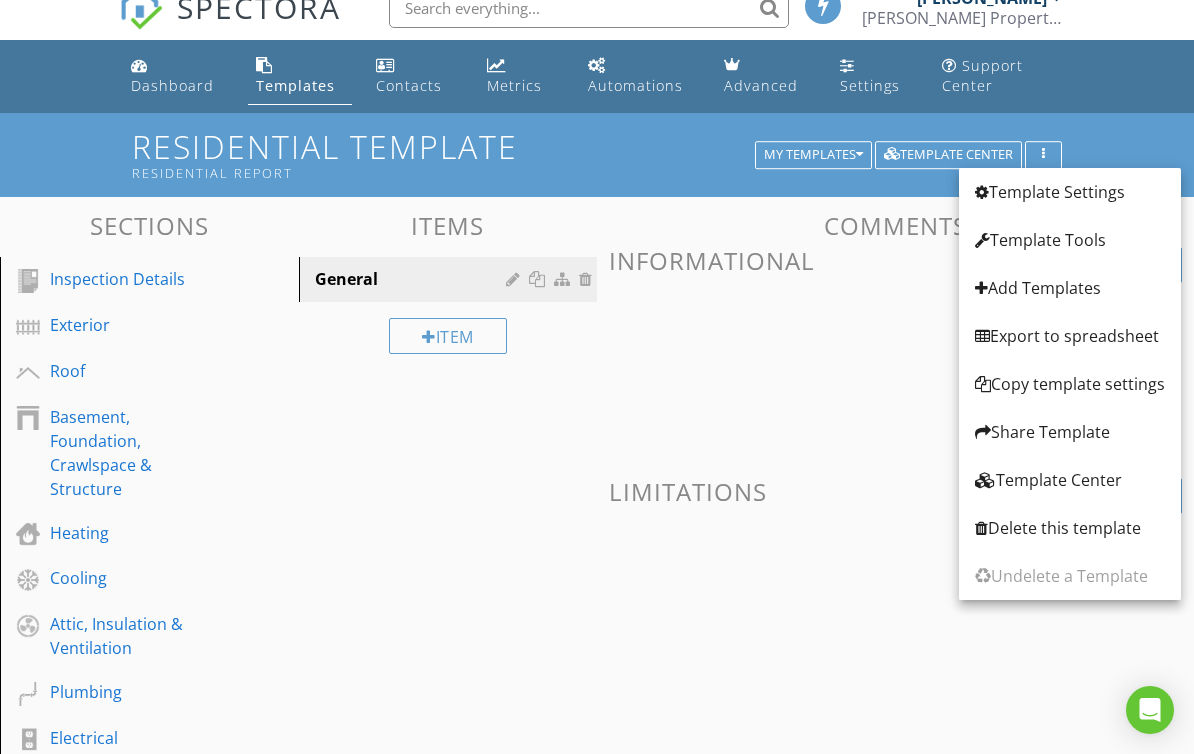 click on "Limitations" at bounding box center [895, 491] 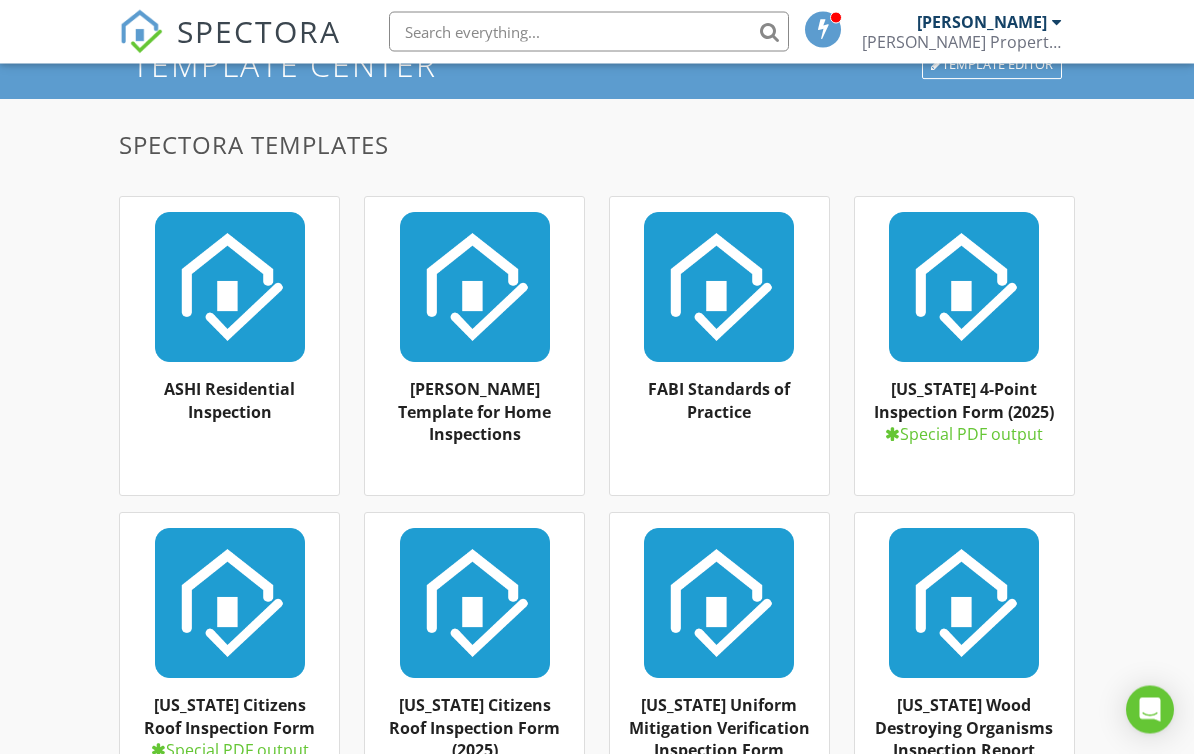 scroll, scrollTop: 0, scrollLeft: 0, axis: both 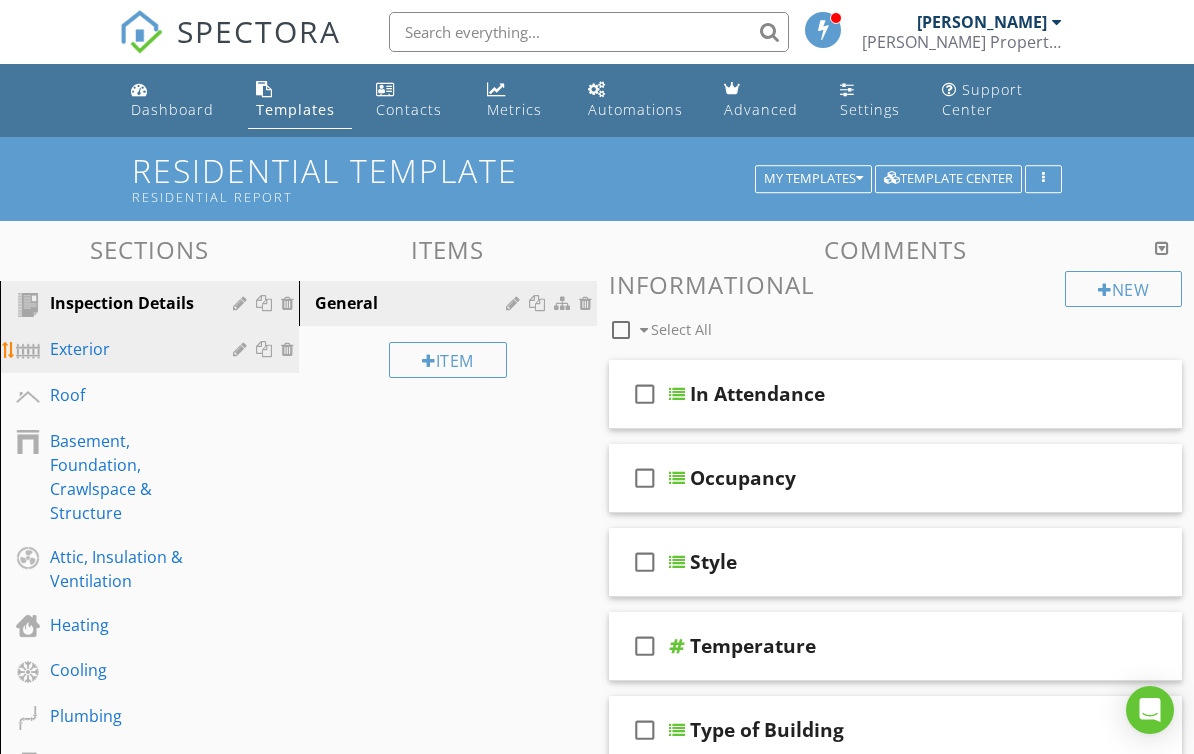 click on "Exterior" at bounding box center (127, 349) 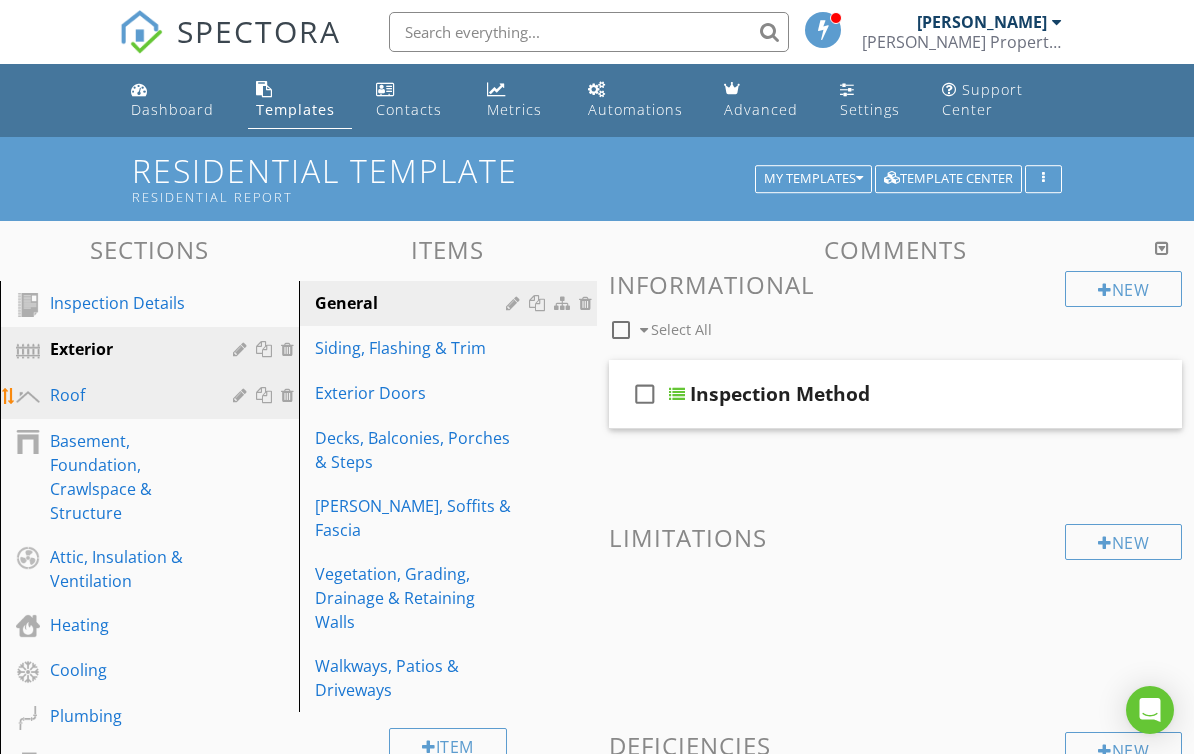 click on "Roof" at bounding box center (127, 395) 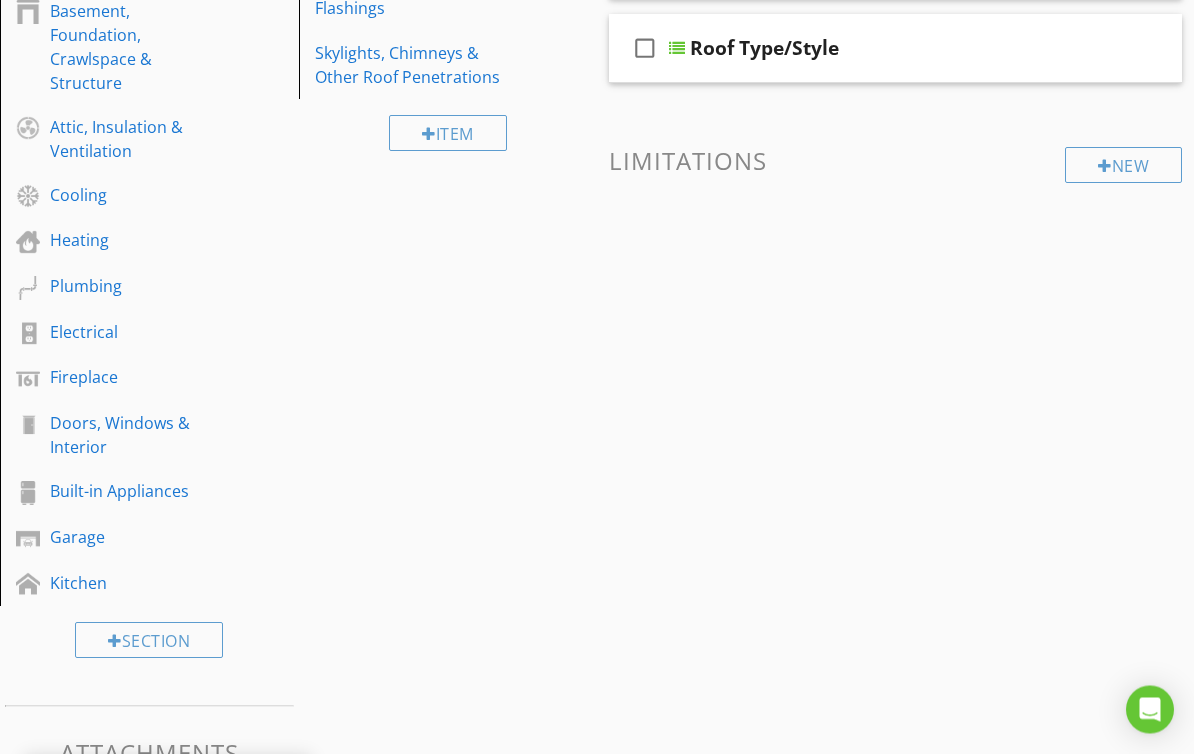 scroll, scrollTop: 430, scrollLeft: 0, axis: vertical 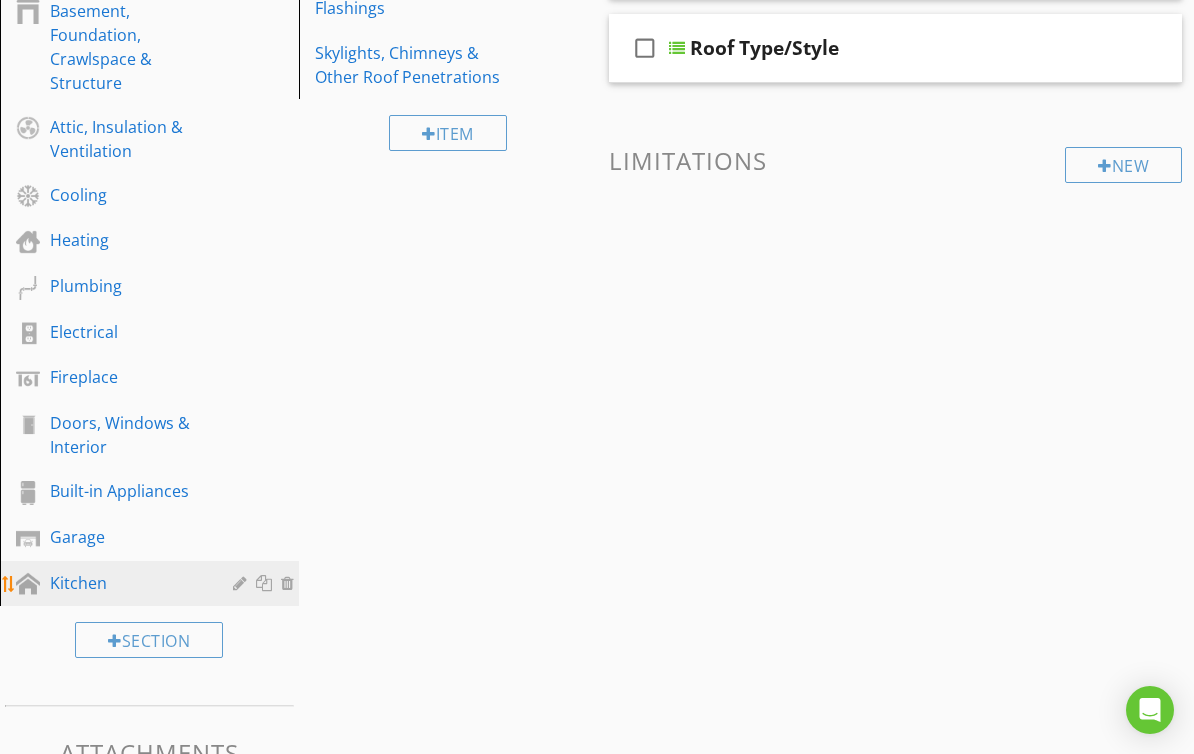 click on "Kitchen" at bounding box center (127, 583) 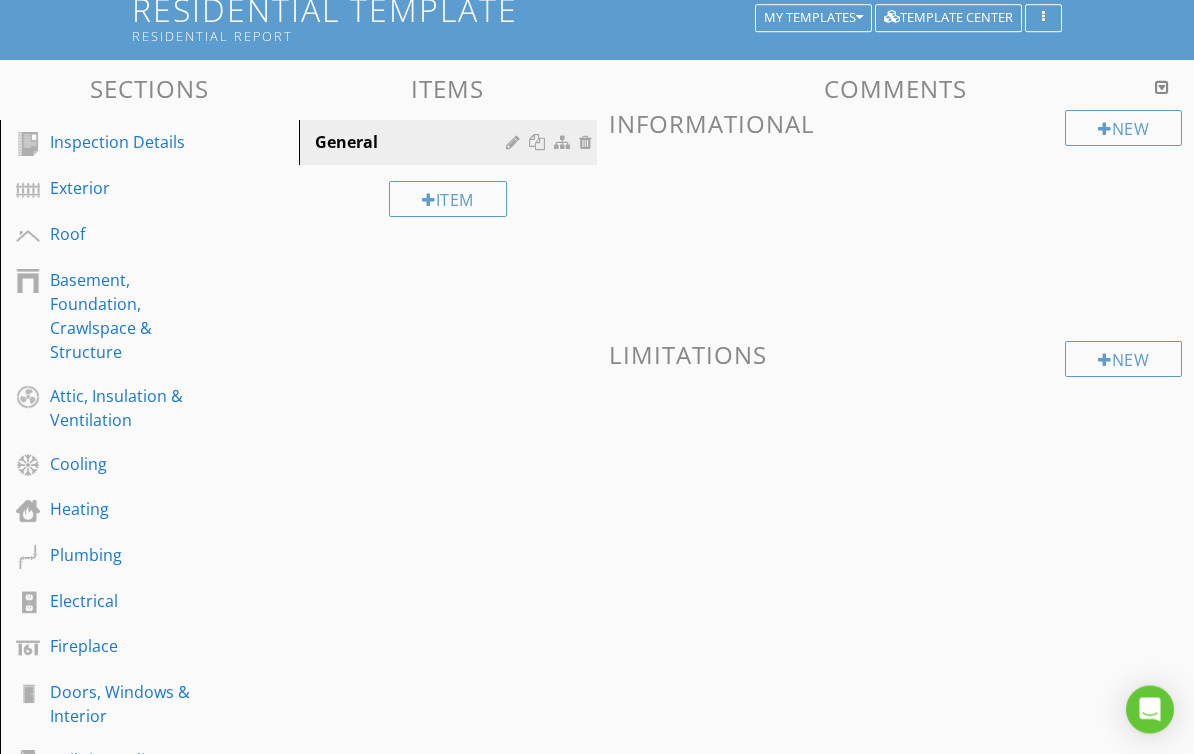 scroll, scrollTop: 161, scrollLeft: 0, axis: vertical 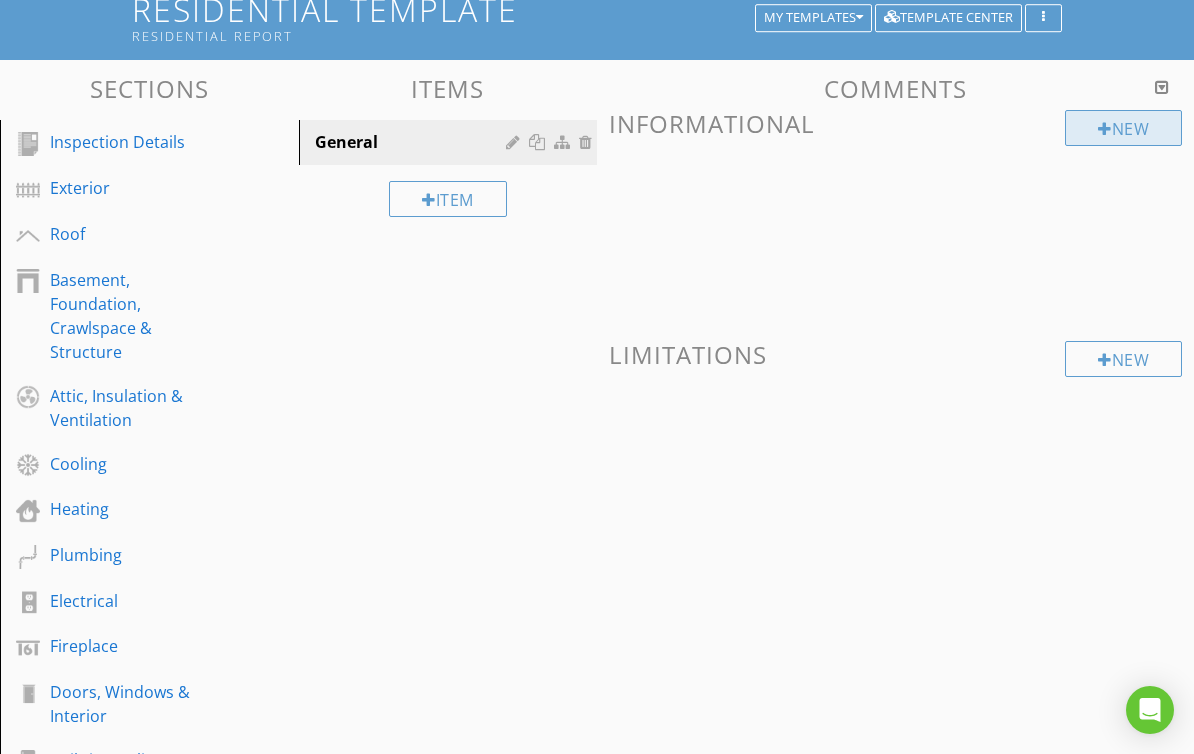 click on "New" at bounding box center (1123, 128) 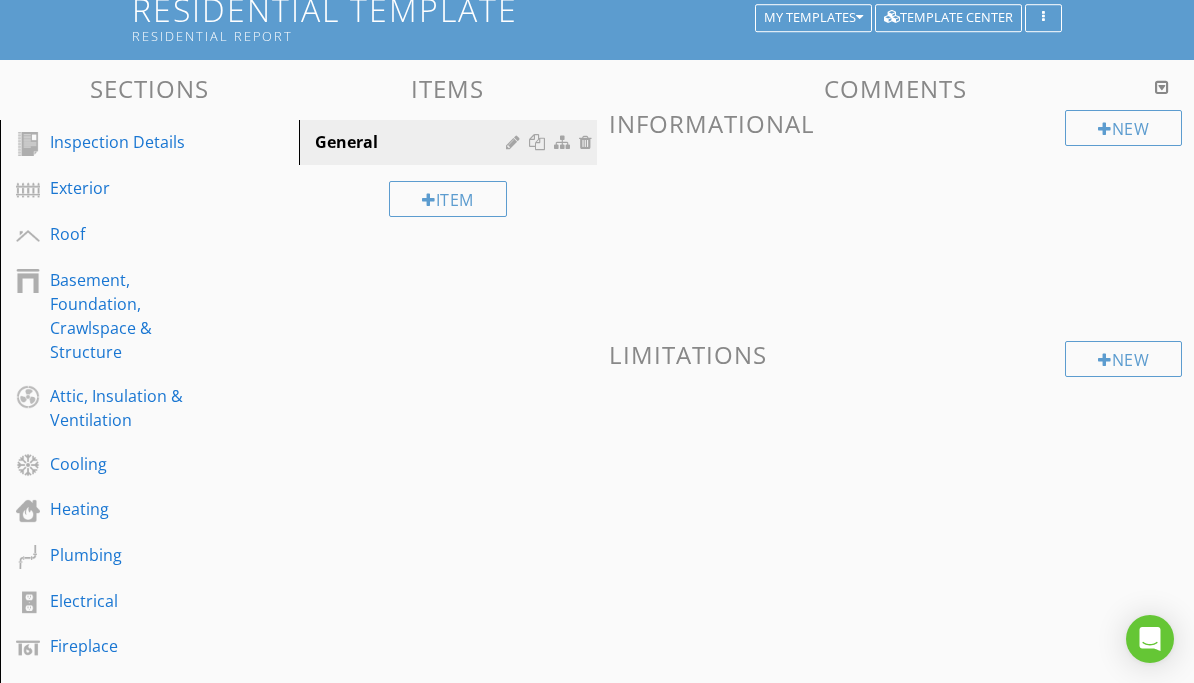 click at bounding box center [597, 341] 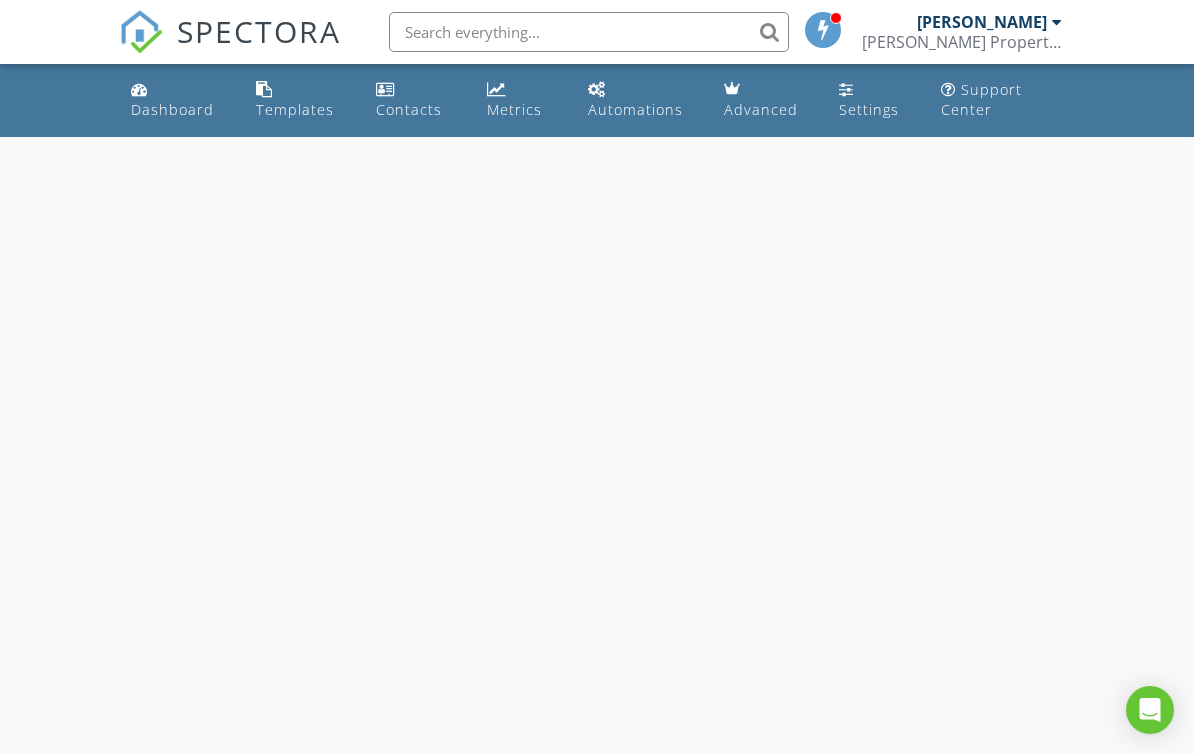 scroll, scrollTop: 0, scrollLeft: 0, axis: both 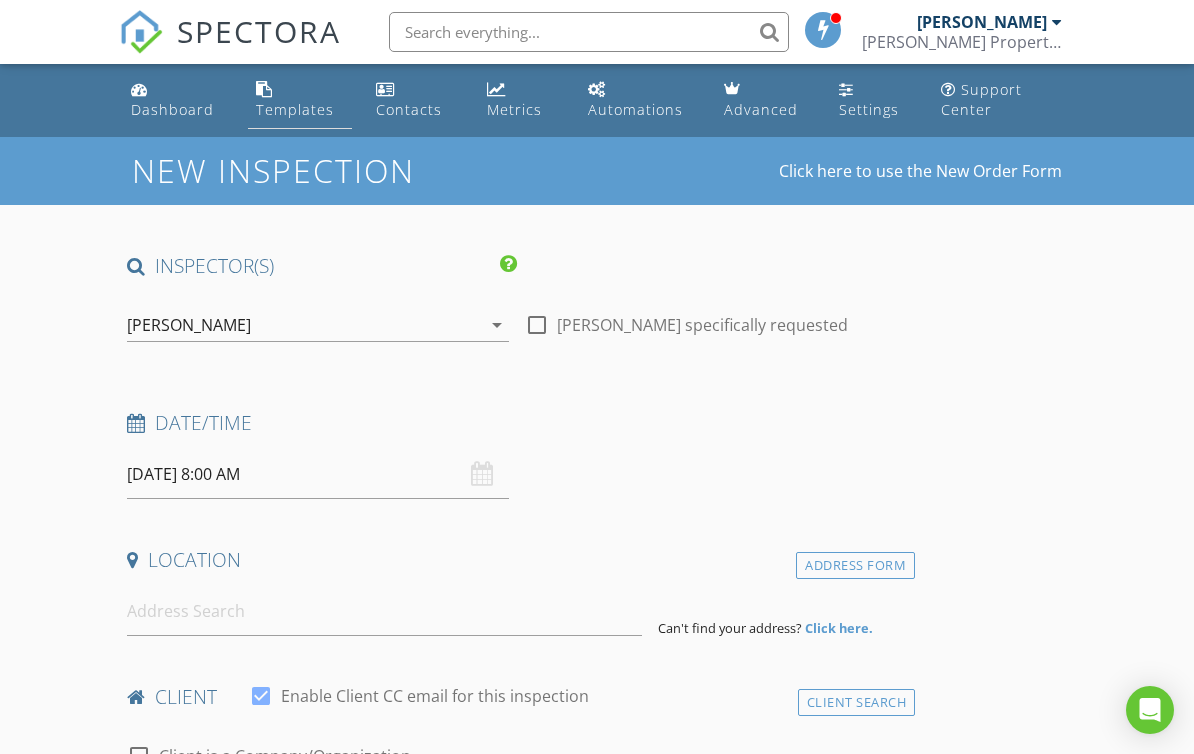 click on "Templates" at bounding box center (295, 109) 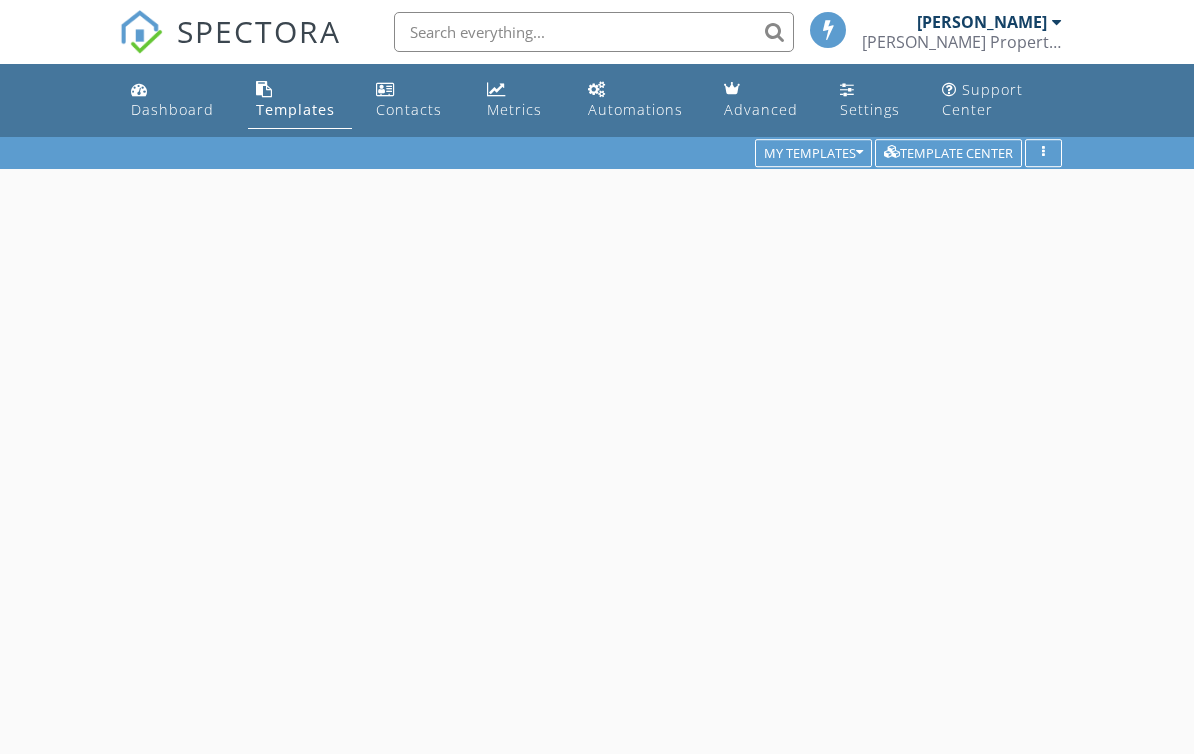 scroll, scrollTop: 0, scrollLeft: 0, axis: both 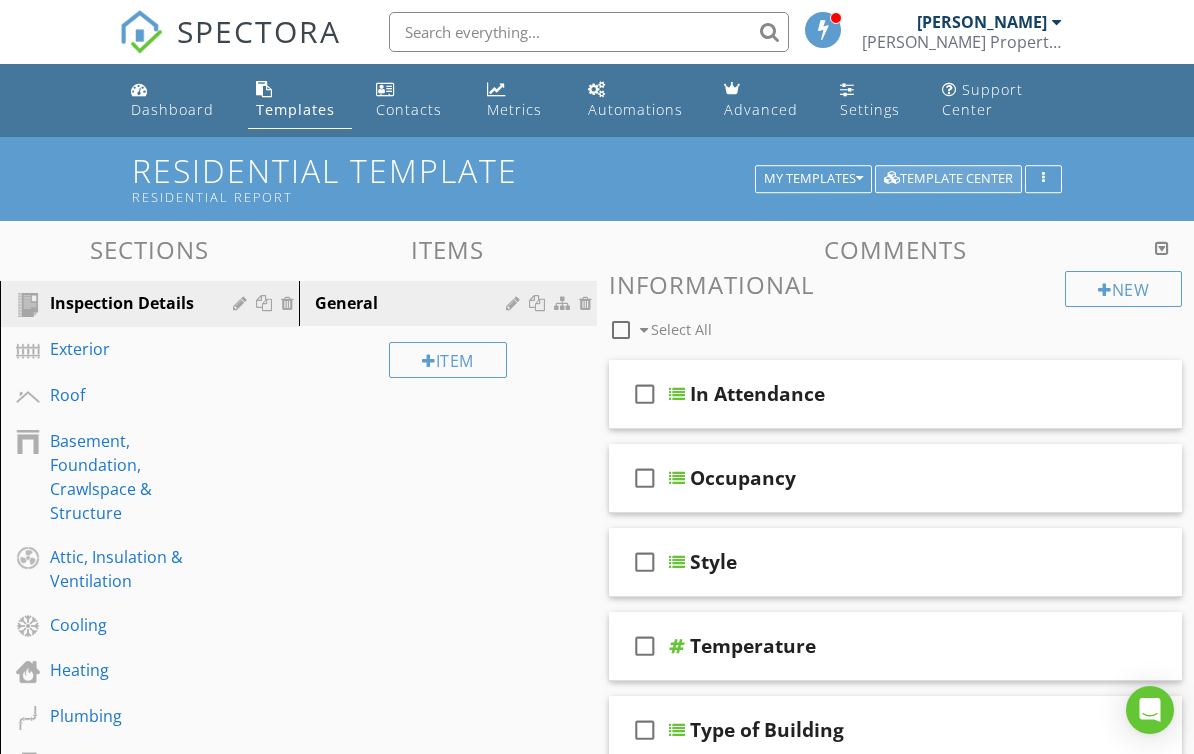 click on "Template Center" at bounding box center (948, 179) 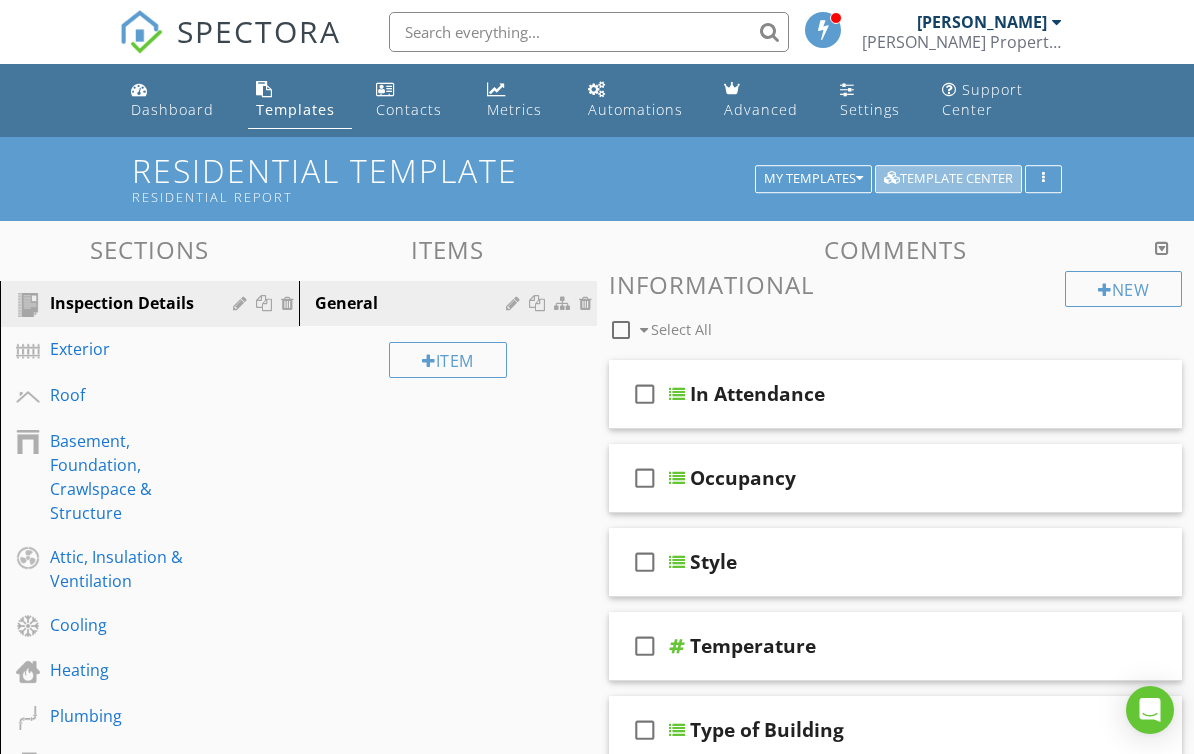 click on "Template Center" at bounding box center (948, 179) 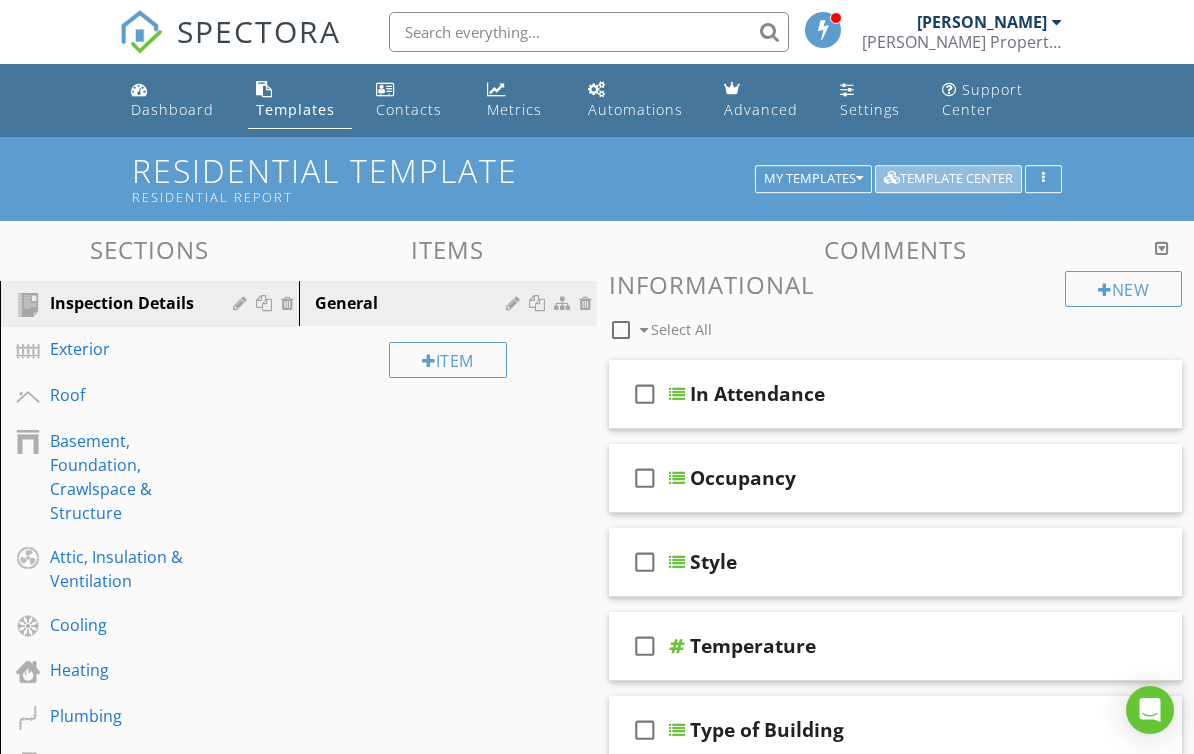 click on "Template Center" at bounding box center [948, 179] 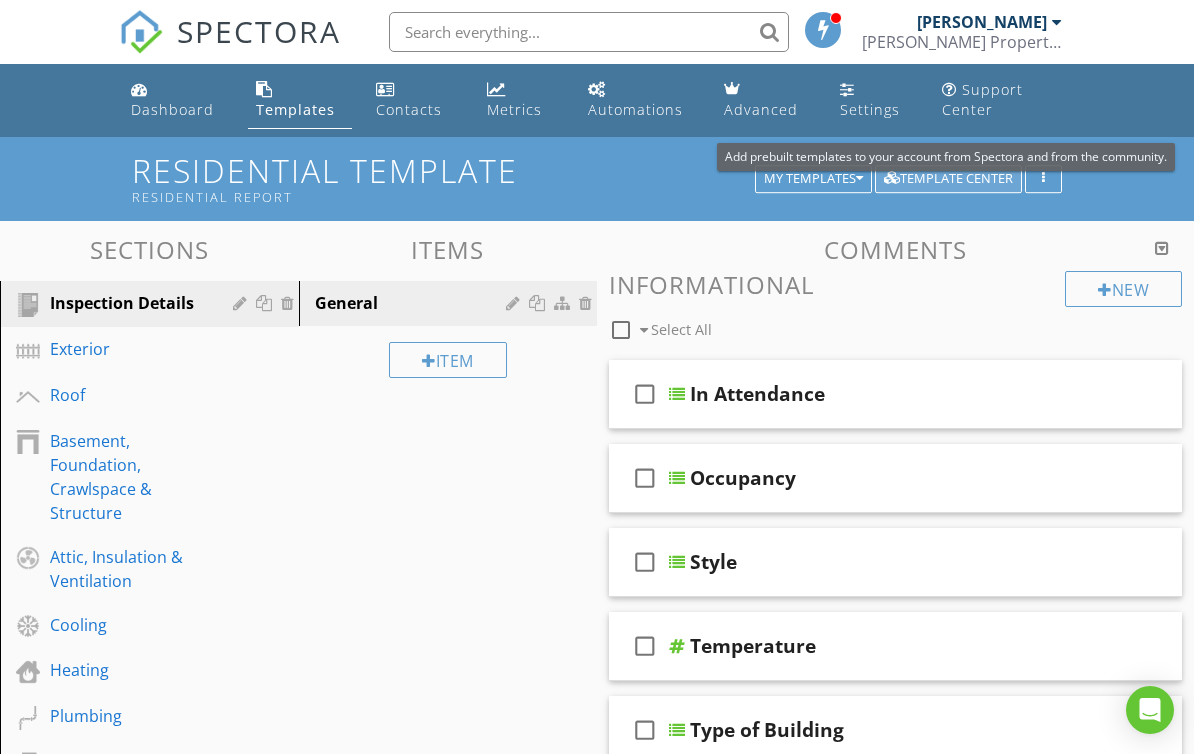 click on "Template Center" at bounding box center [948, 179] 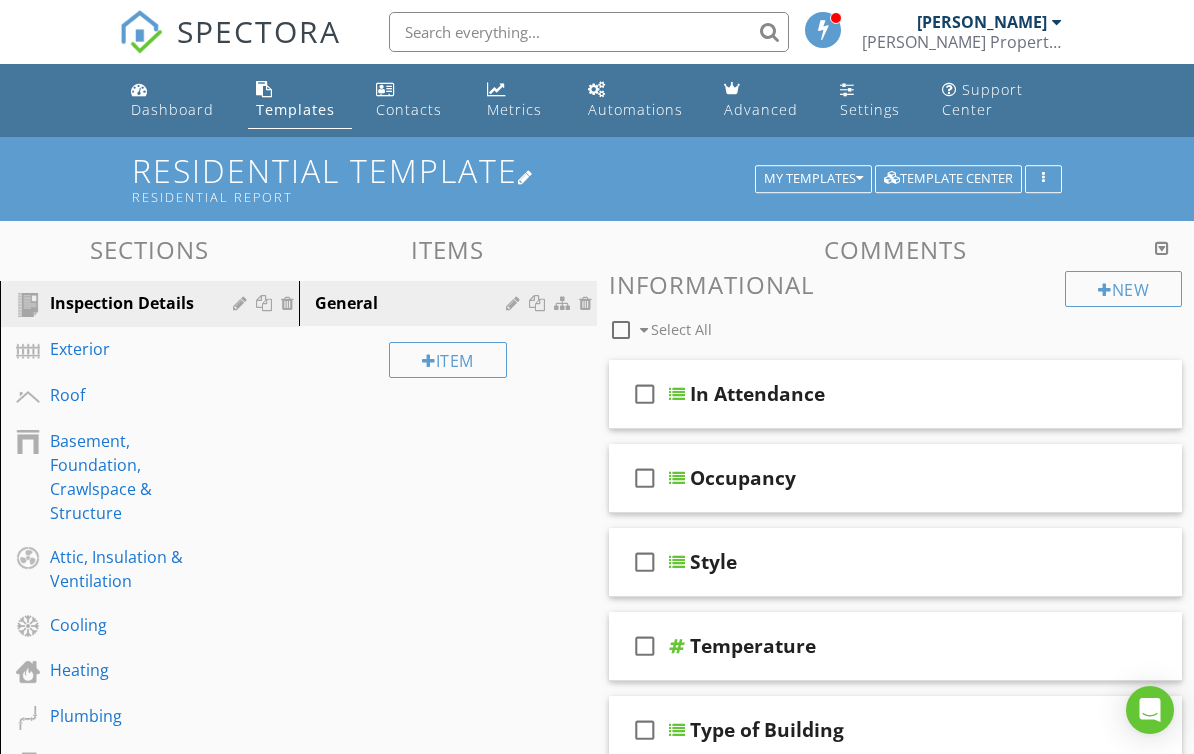 click on "Residential Template
Residential Report" at bounding box center (597, 178) 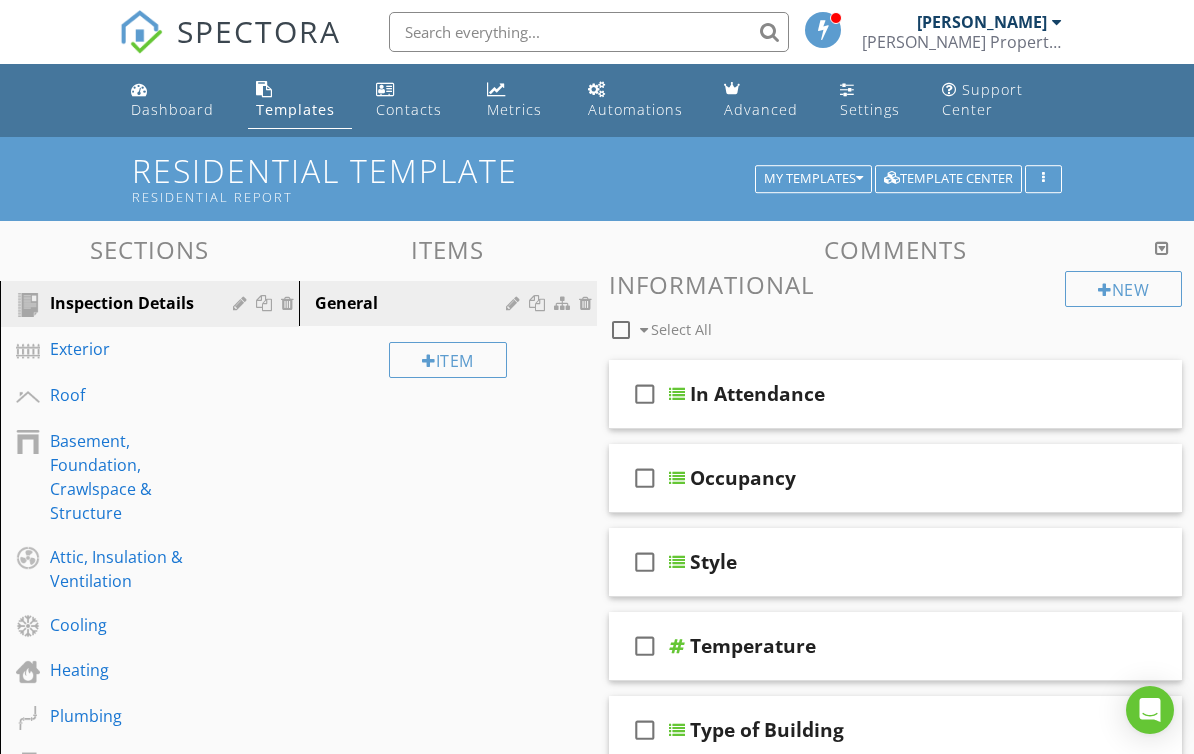 click on "Changes to these settings only affect future reports." at bounding box center [596, 184] 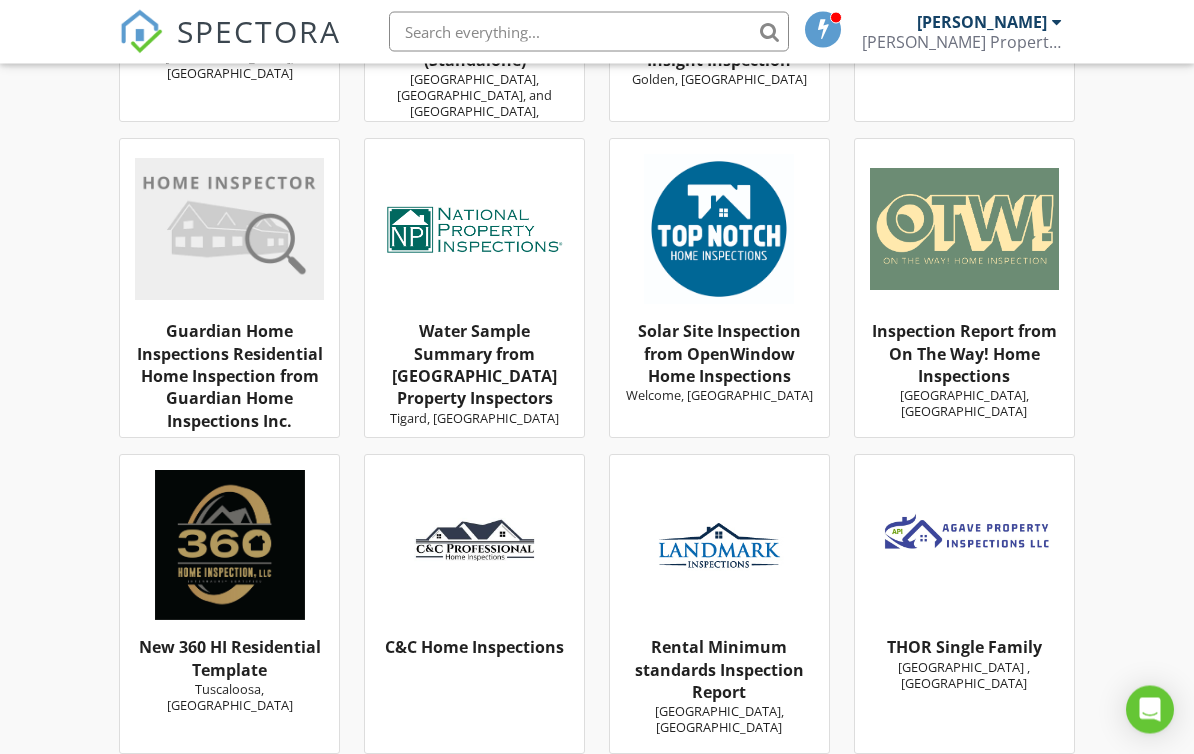 scroll, scrollTop: 3944, scrollLeft: 0, axis: vertical 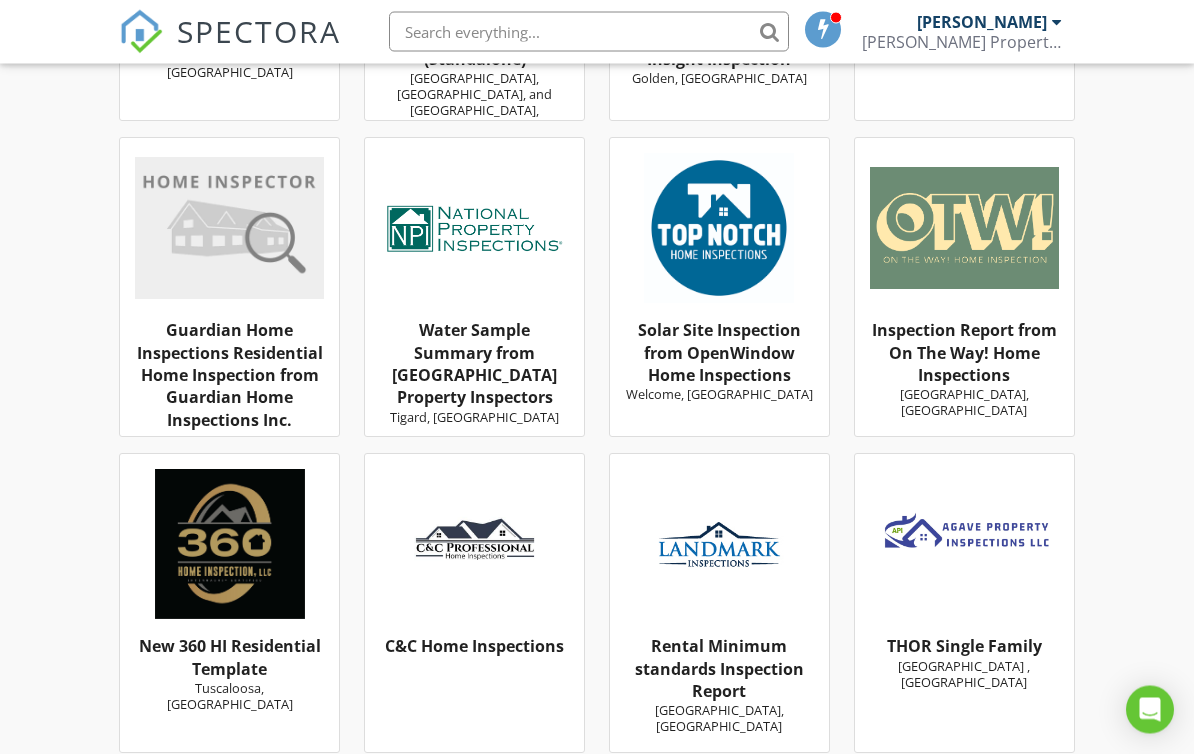 click at bounding box center (474, 229) 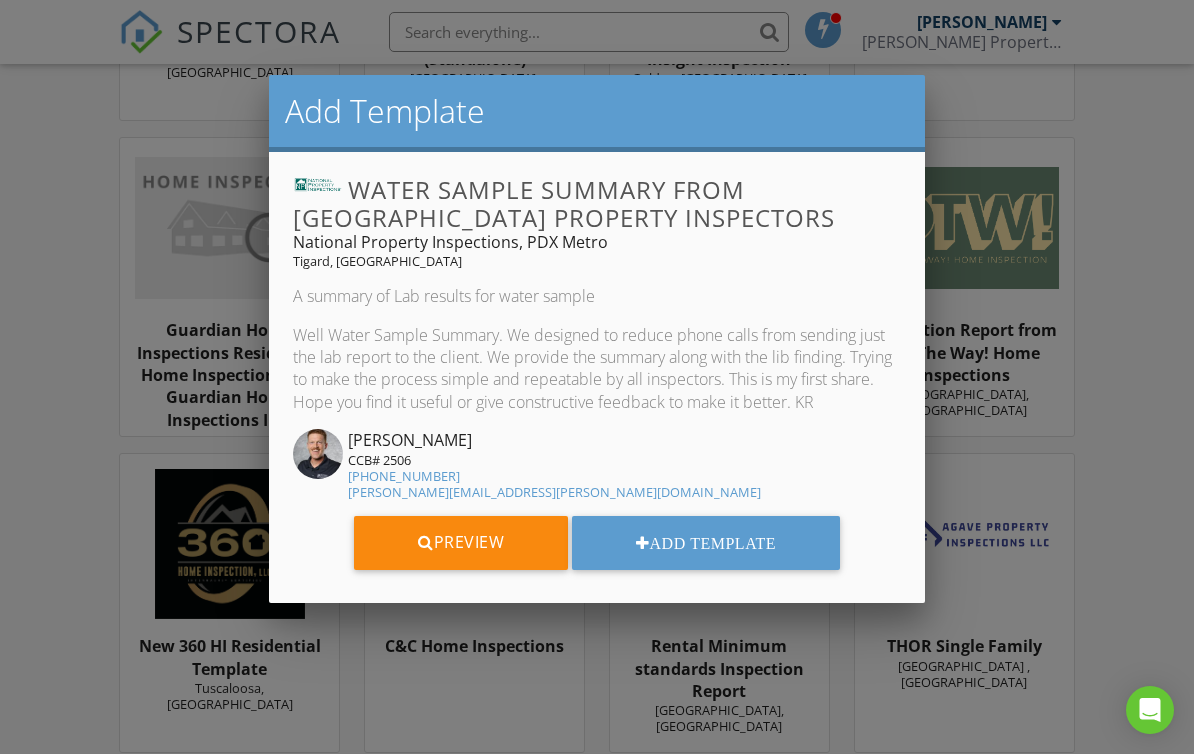 click at bounding box center [597, 371] 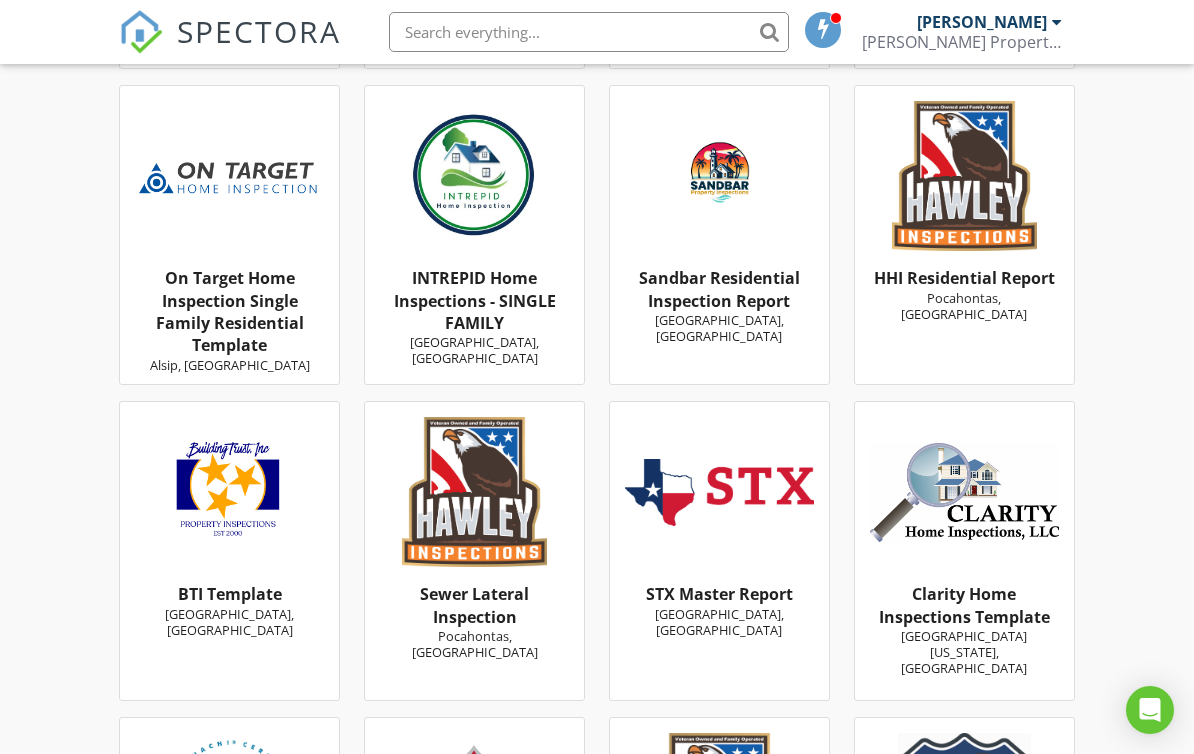 scroll, scrollTop: 15056, scrollLeft: 0, axis: vertical 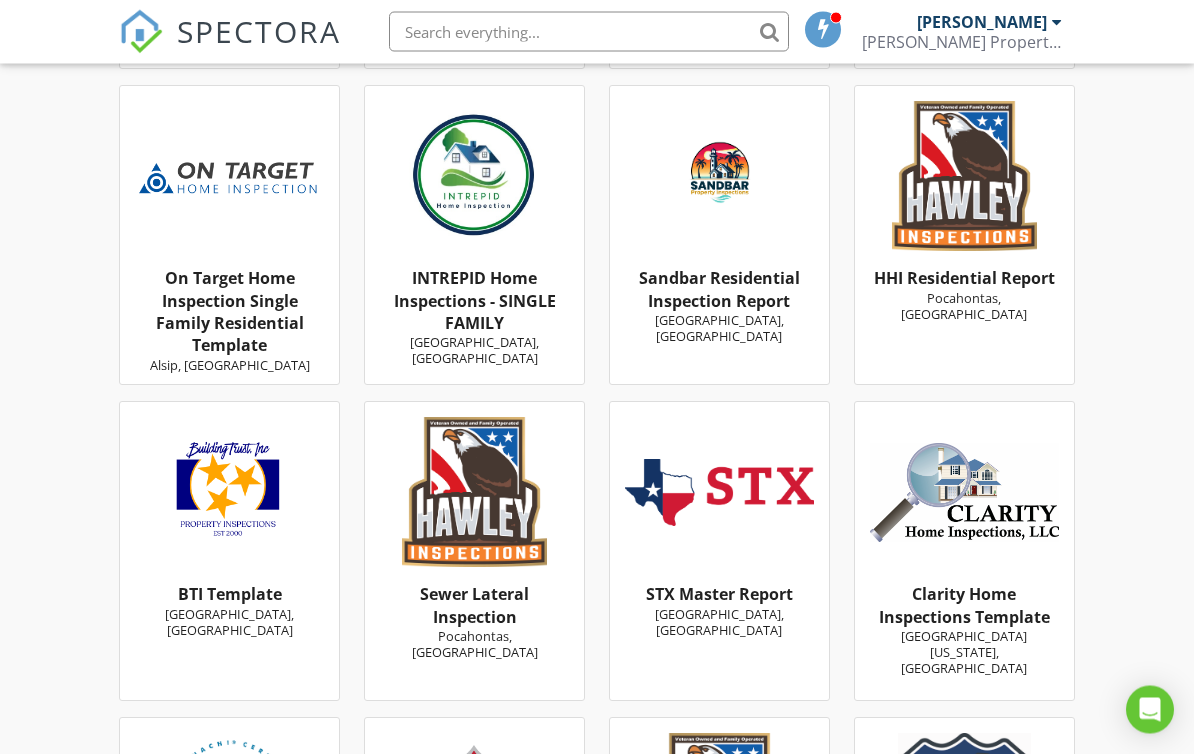 click on "Punta Gorda, FL" at bounding box center (719, 329) 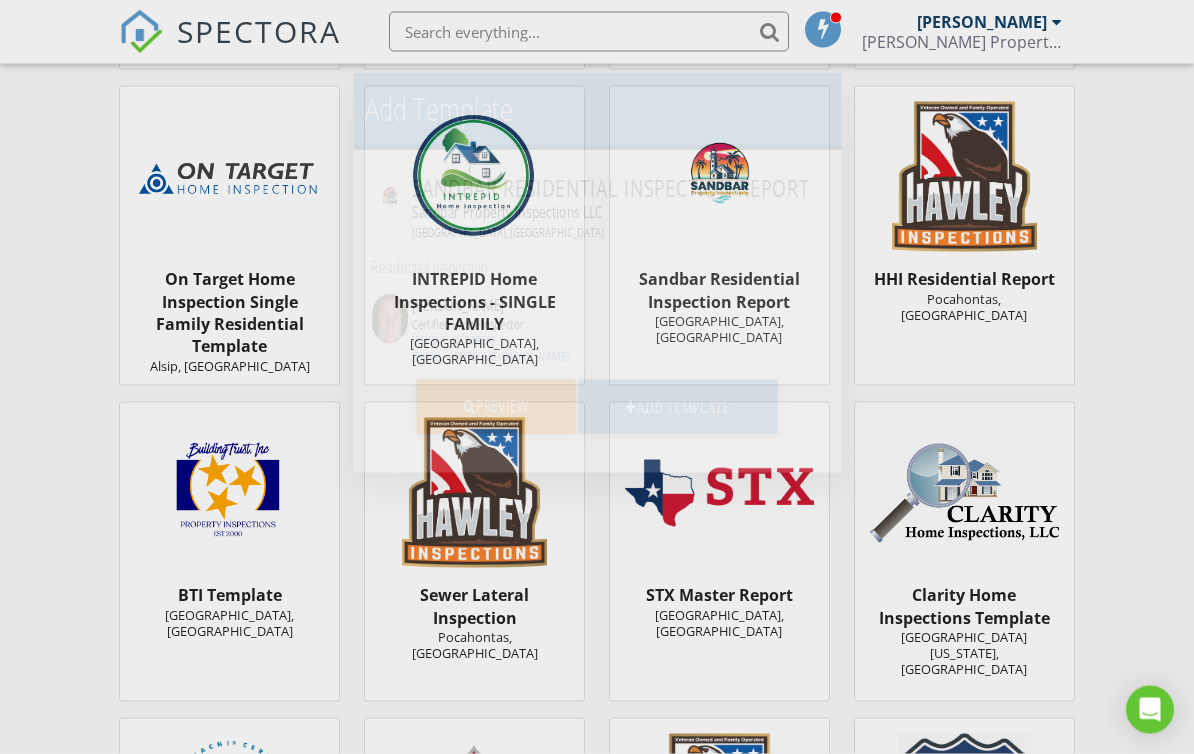 scroll, scrollTop: 15057, scrollLeft: 0, axis: vertical 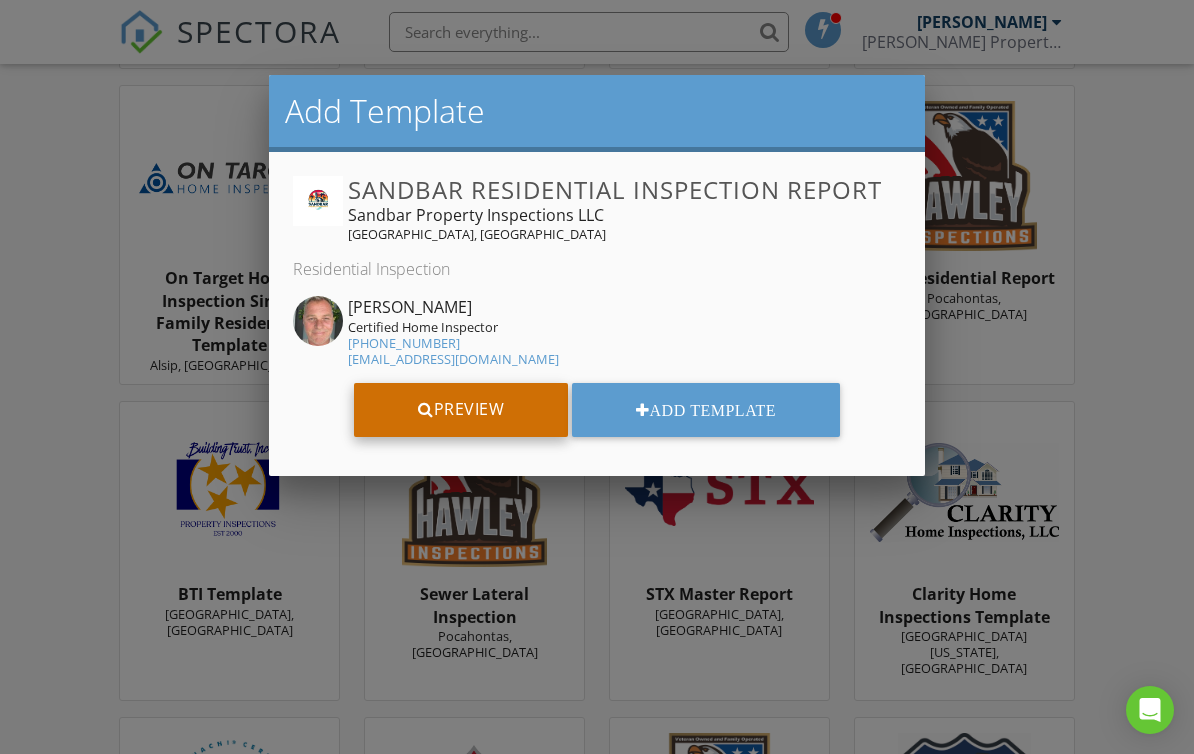 click on "Preview" at bounding box center [461, 410] 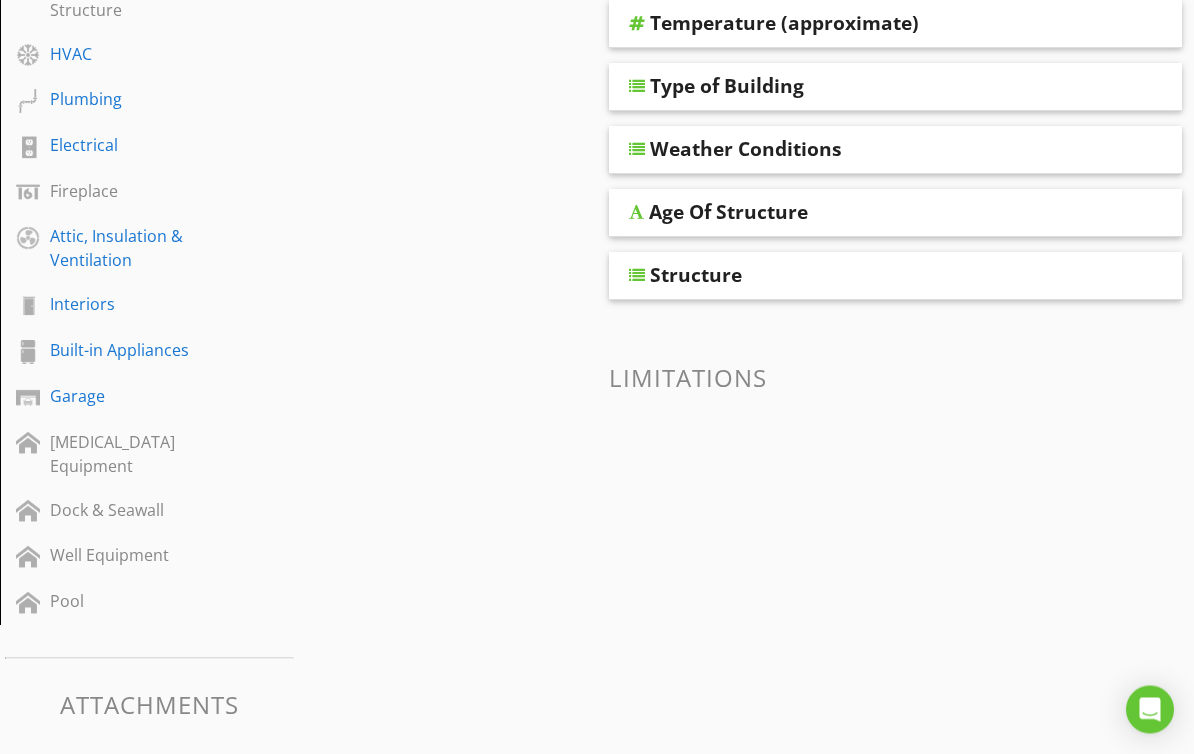 scroll, scrollTop: 505, scrollLeft: 0, axis: vertical 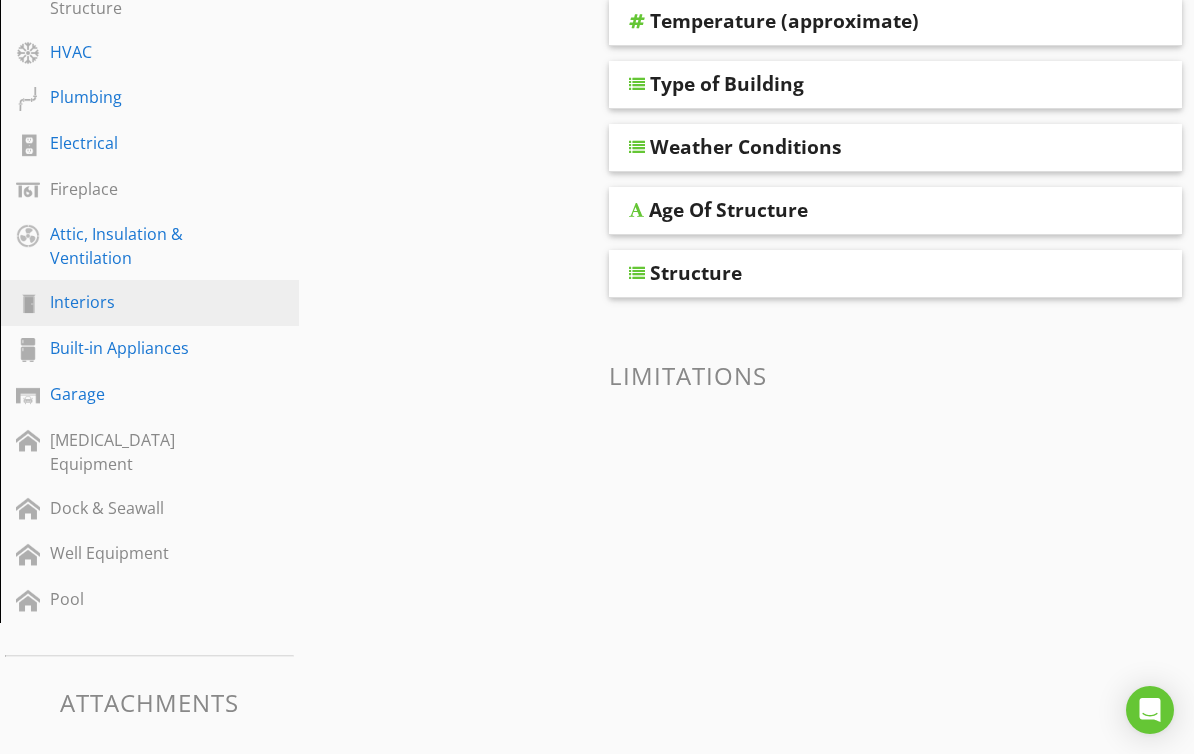click on "Interiors" at bounding box center (152, 303) 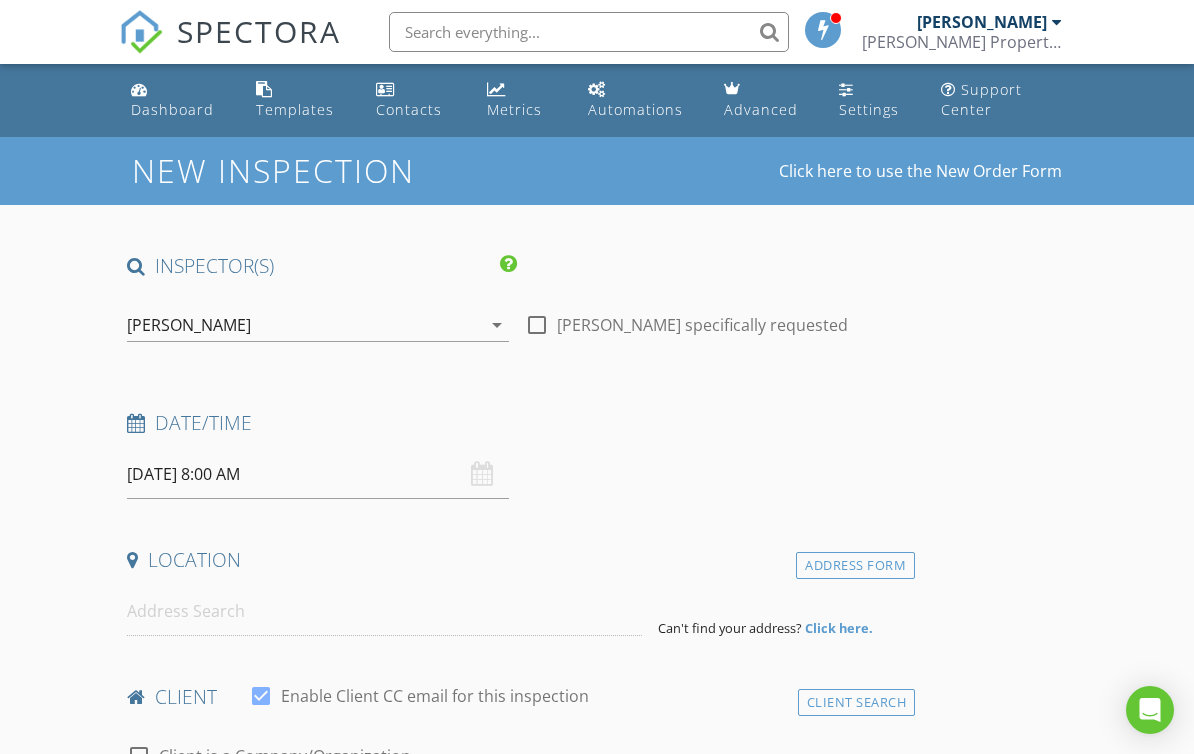 scroll, scrollTop: 0, scrollLeft: 0, axis: both 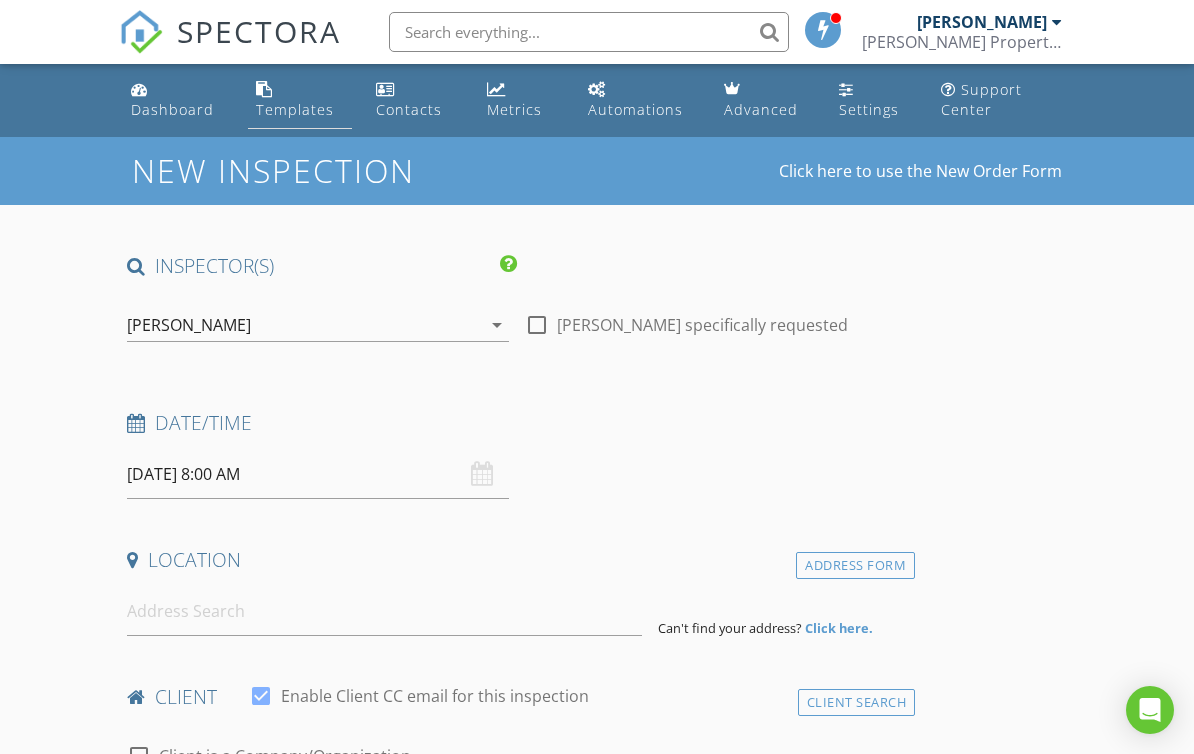 click on "Templates" at bounding box center [295, 109] 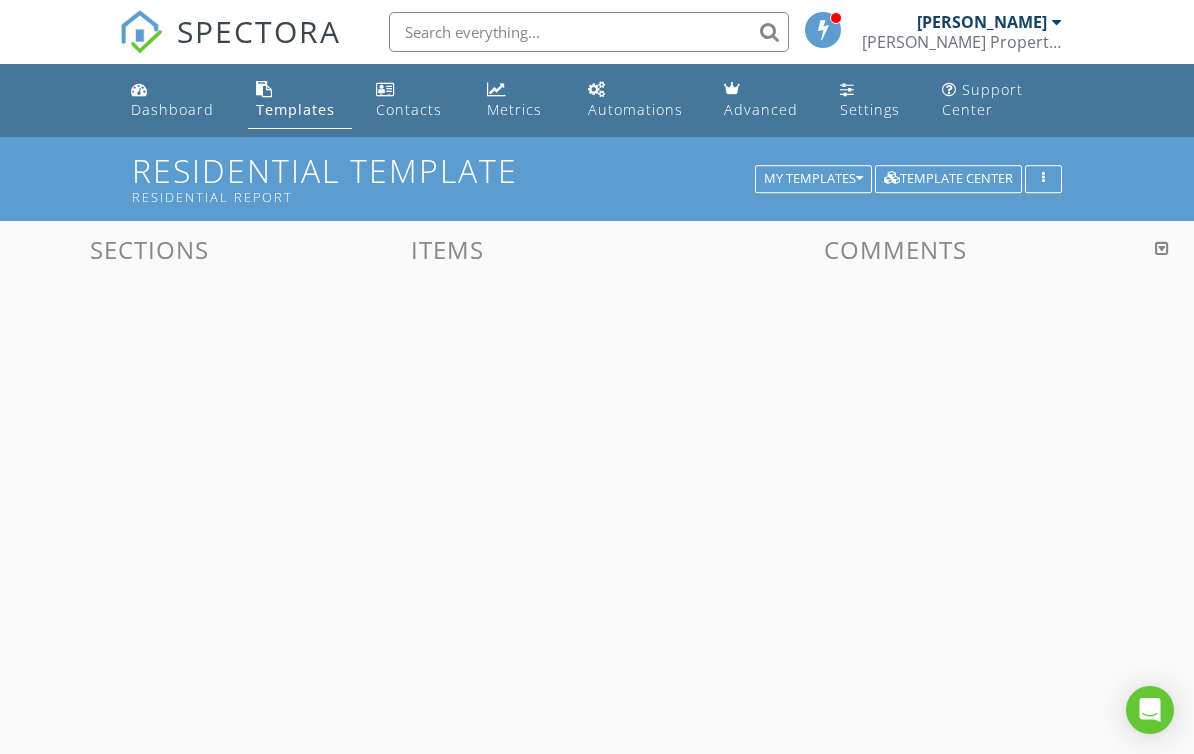 scroll, scrollTop: 0, scrollLeft: 0, axis: both 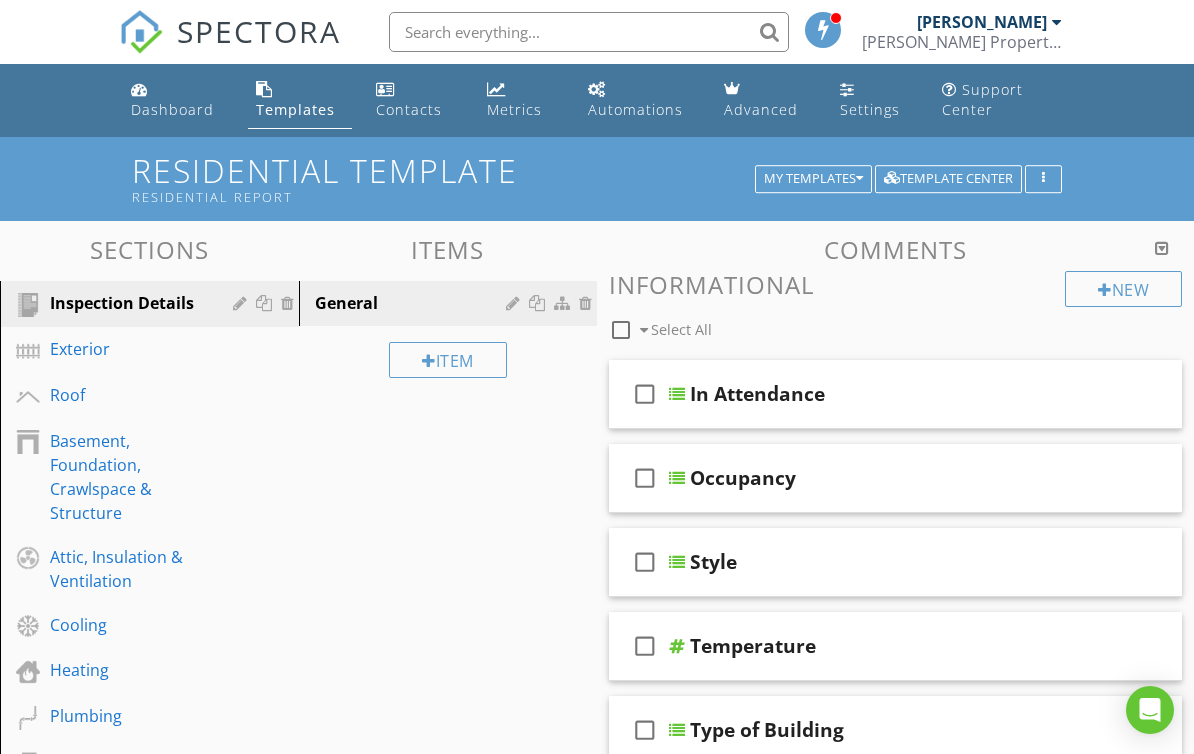 type 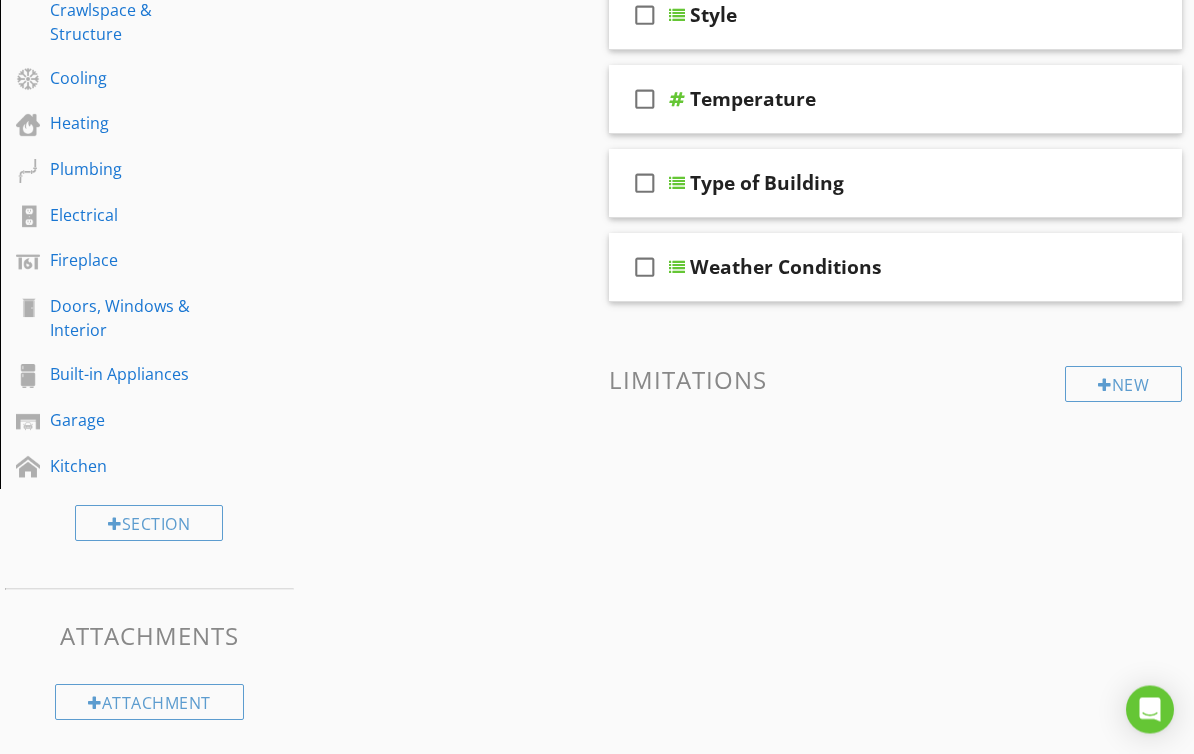 scroll, scrollTop: 547, scrollLeft: 0, axis: vertical 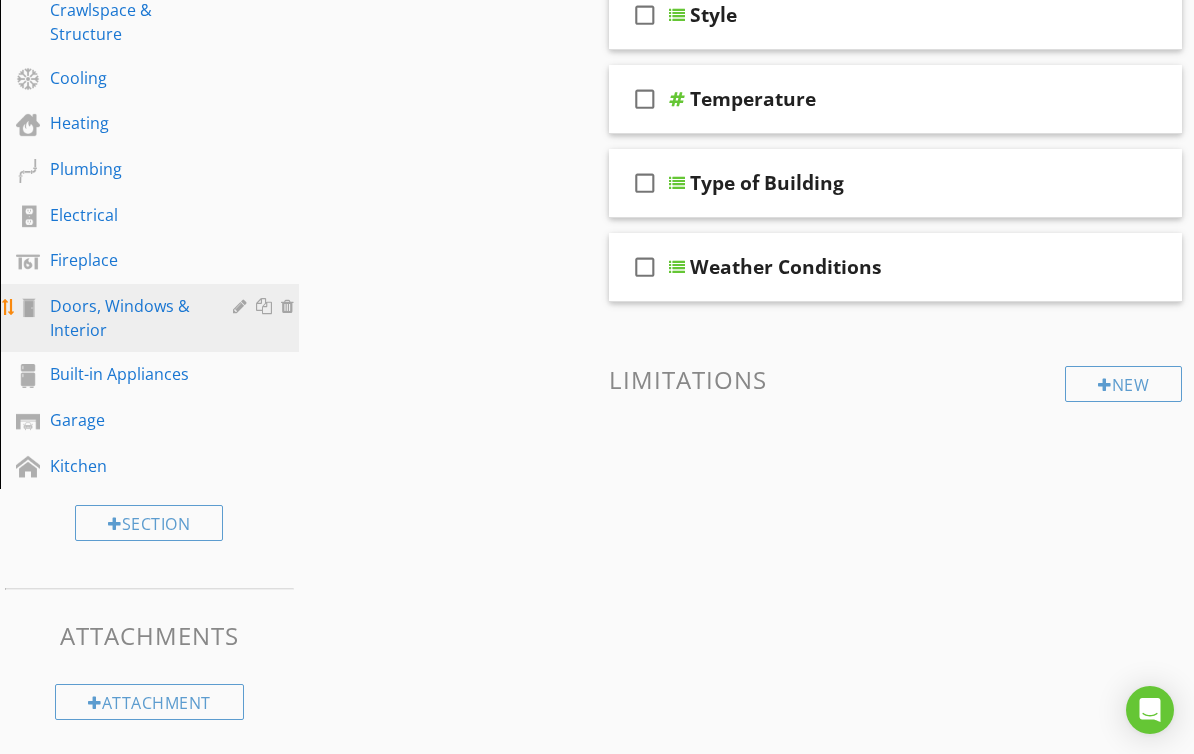click on "Doors, Windows & Interior" at bounding box center [127, 318] 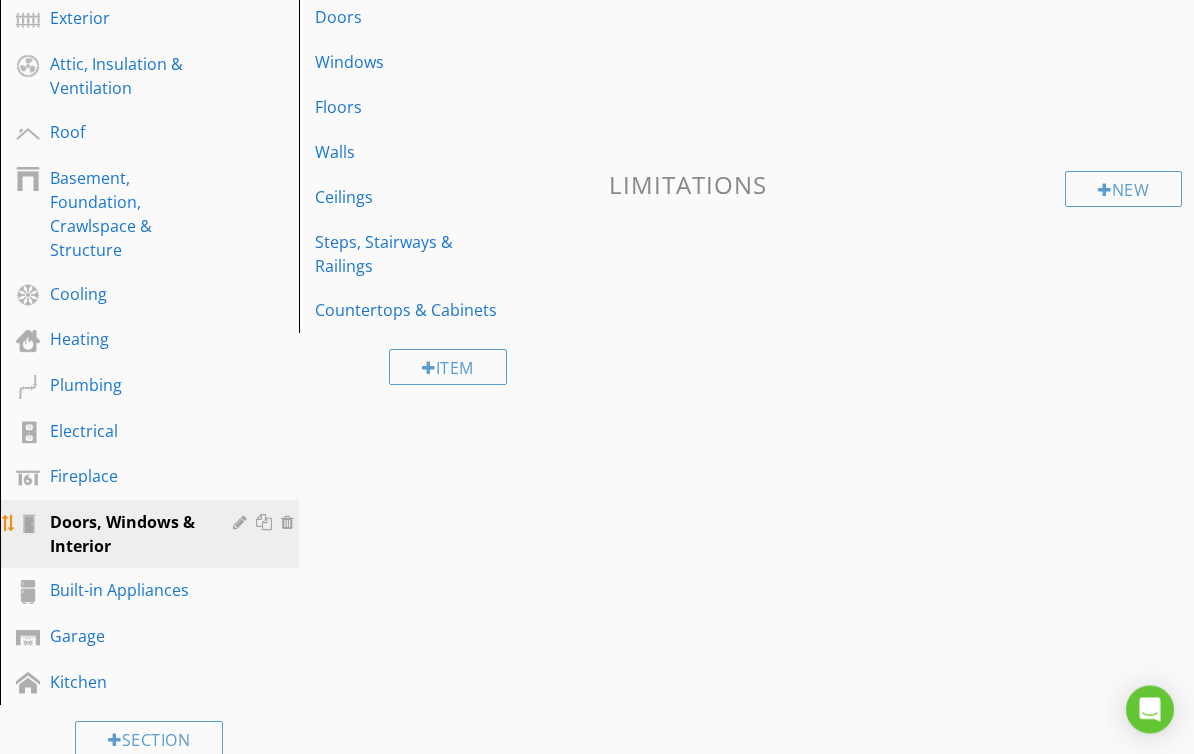 scroll, scrollTop: 331, scrollLeft: 0, axis: vertical 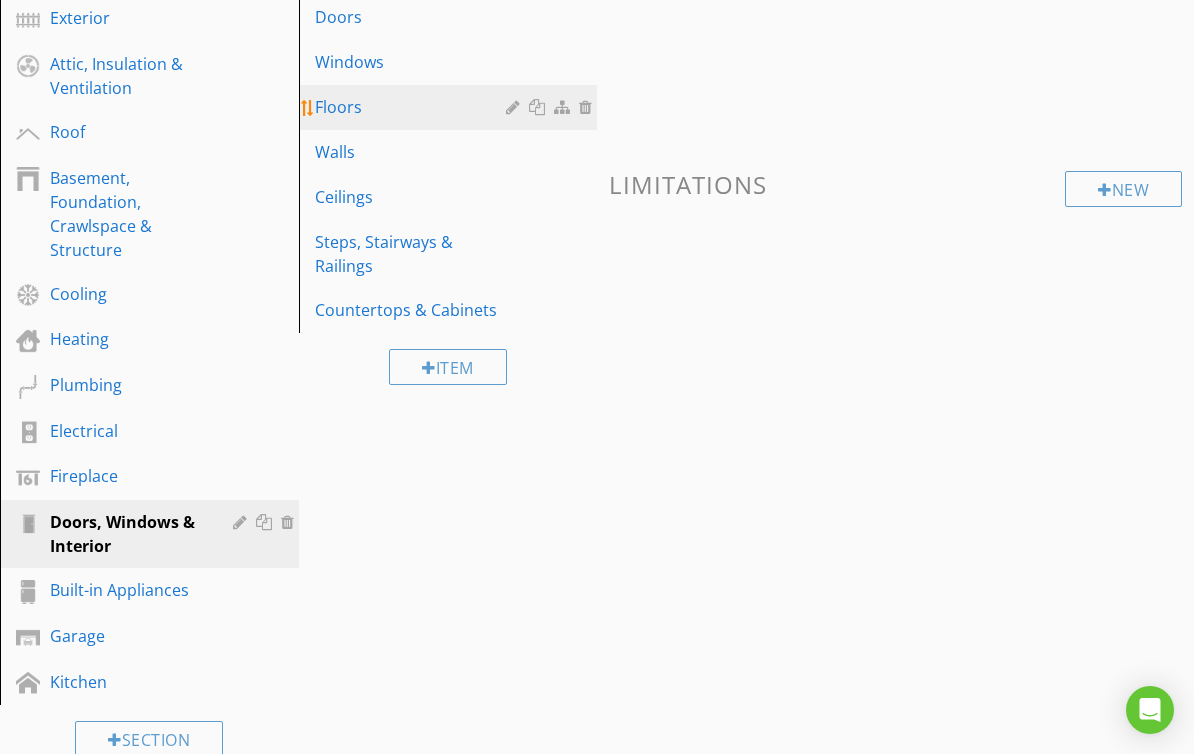 click on "Floors" at bounding box center (451, 107) 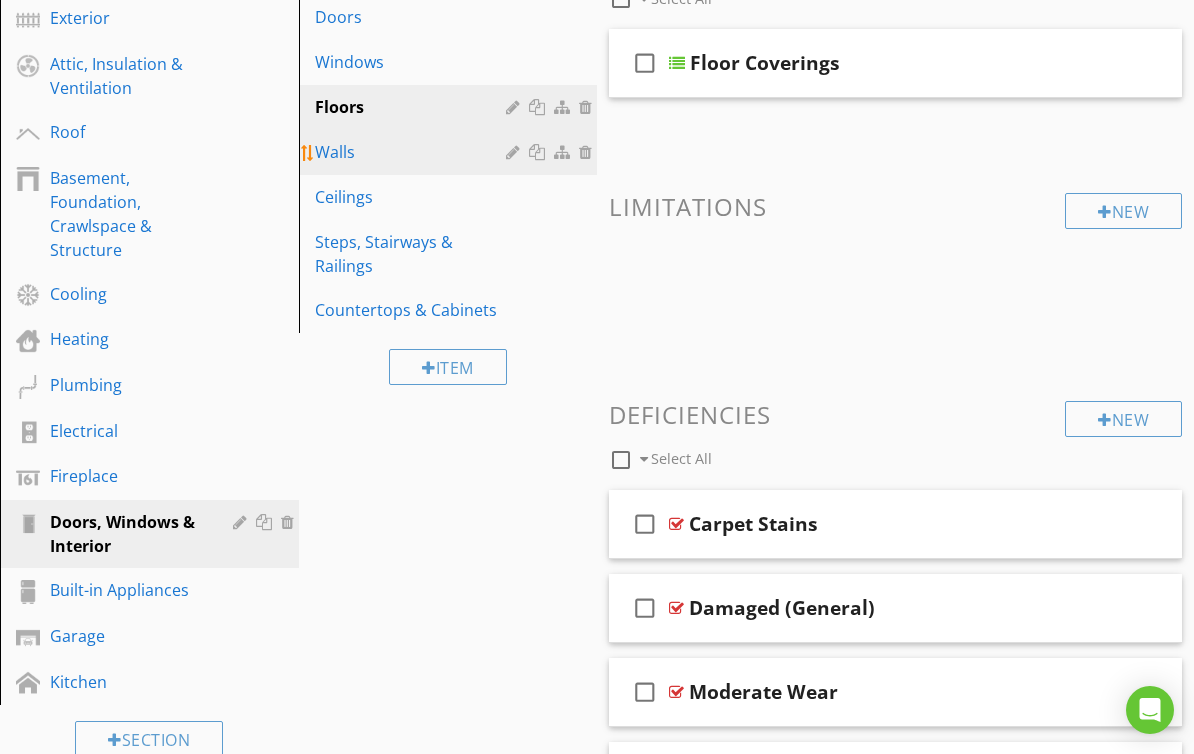 click on "Walls" at bounding box center [414, 152] 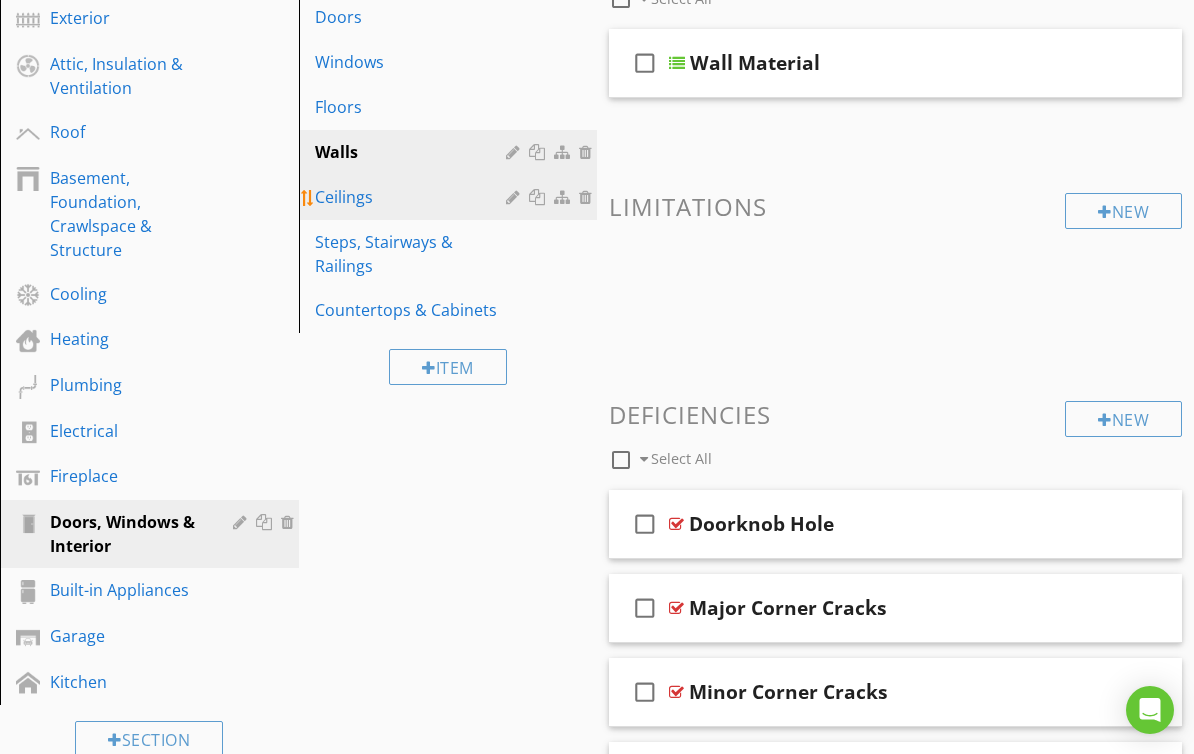click on "Ceilings" at bounding box center [414, 197] 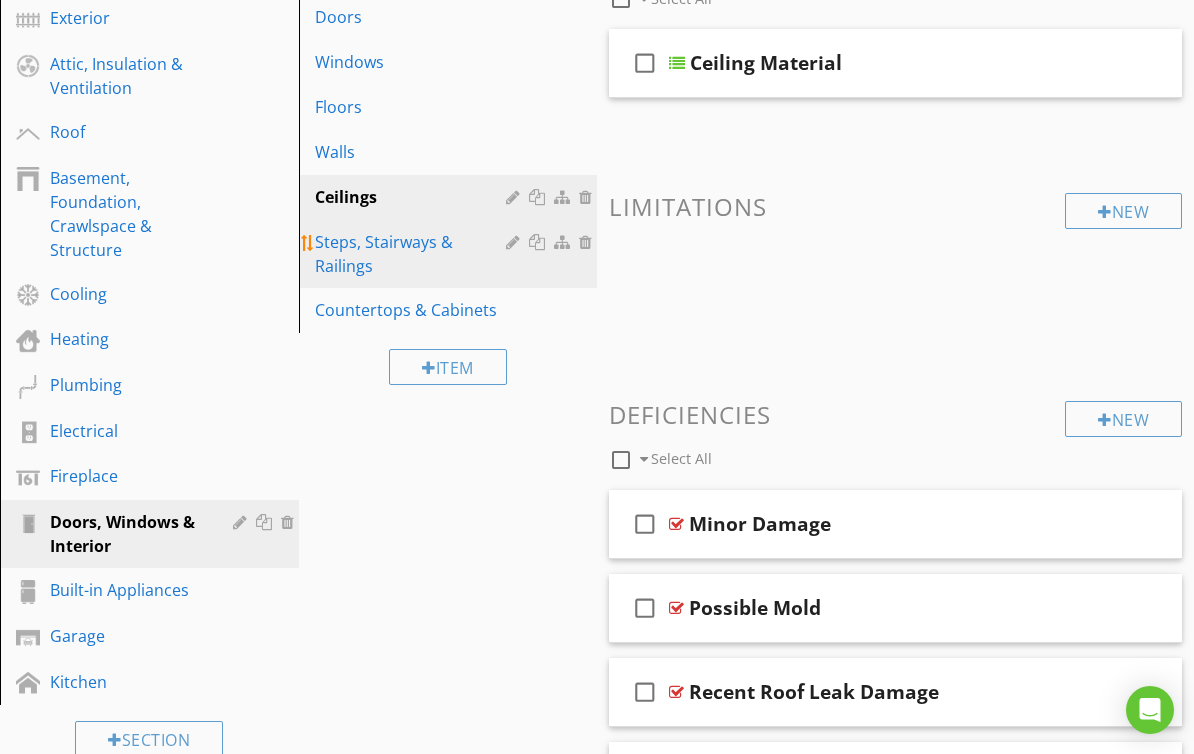 click on "Steps, Stairways & Railings" at bounding box center (414, 254) 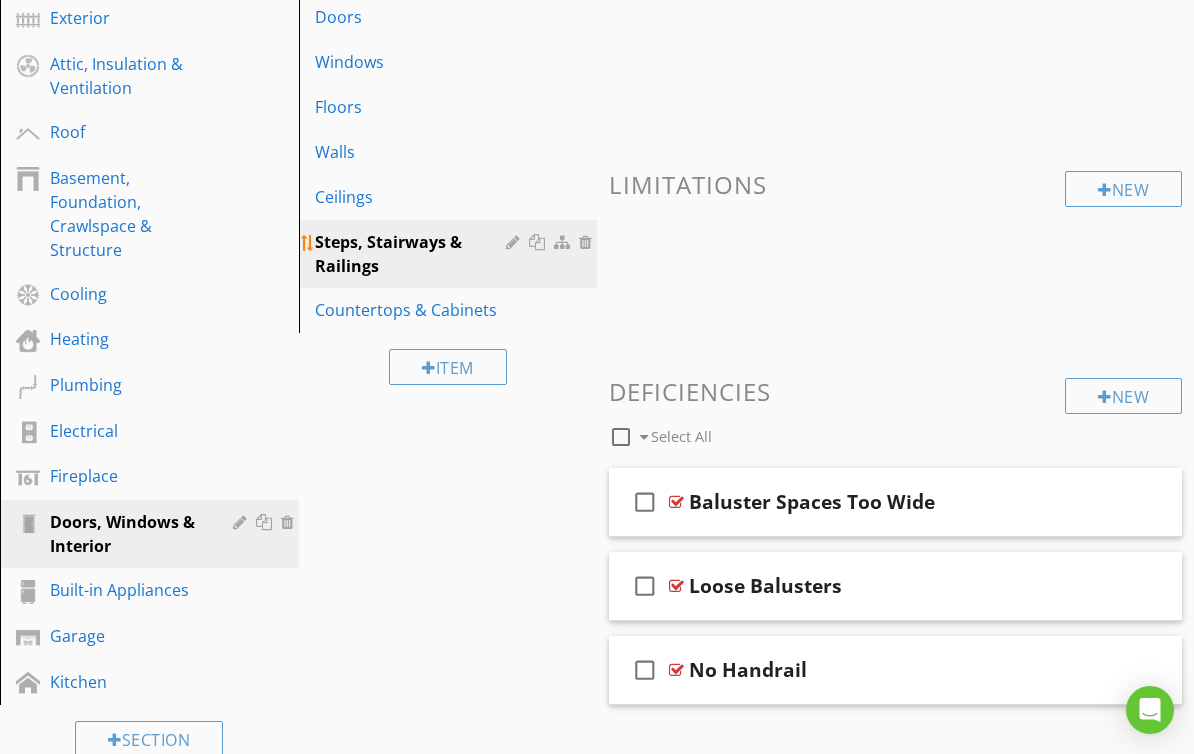 type 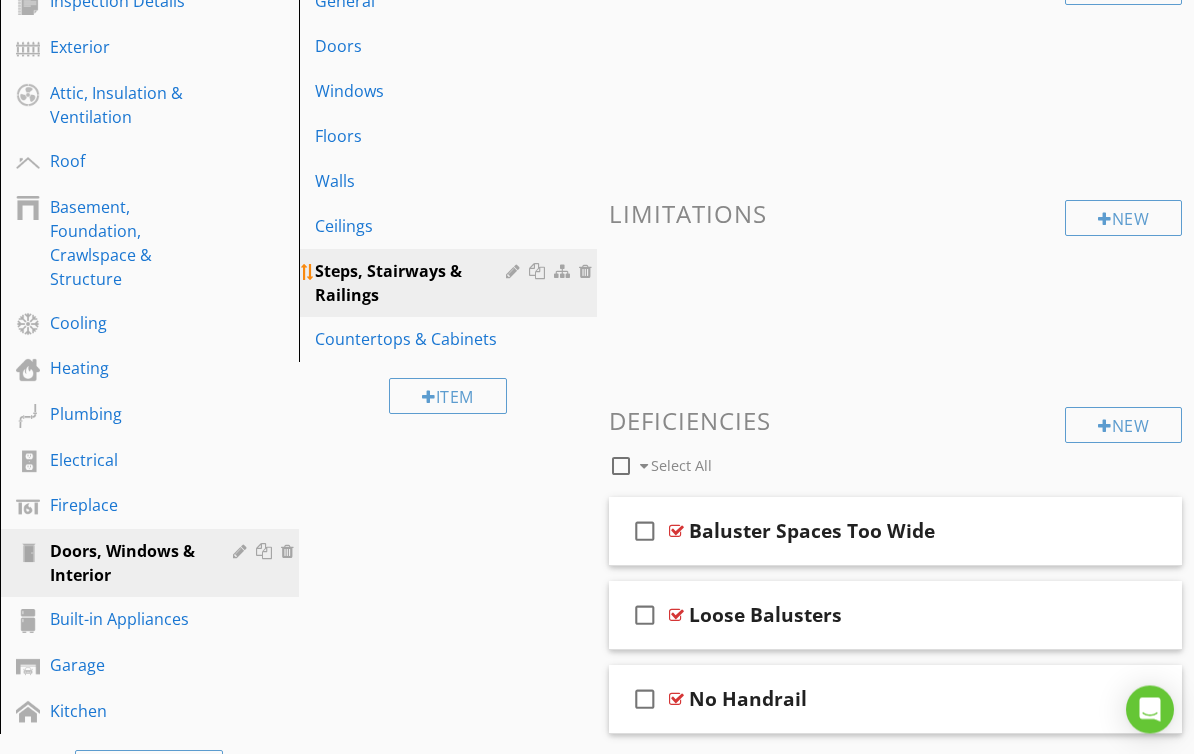 scroll, scrollTop: 302, scrollLeft: 0, axis: vertical 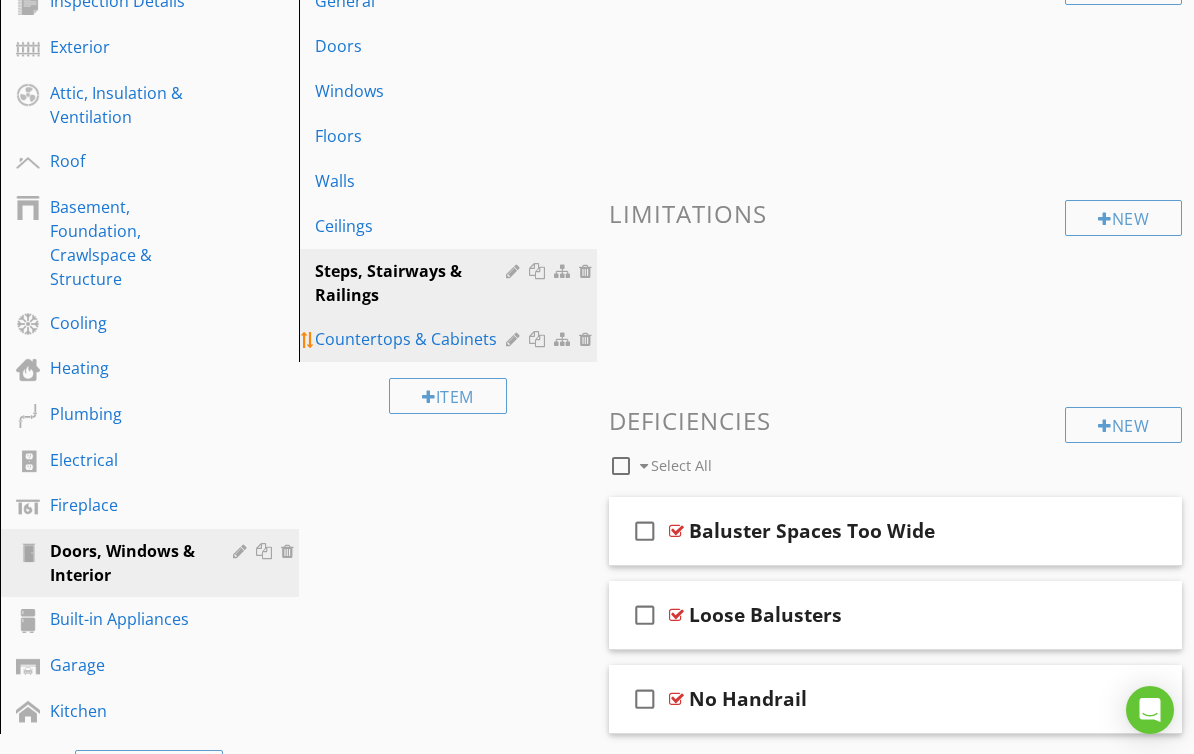 click on "Countertops & Cabinets" at bounding box center (414, 339) 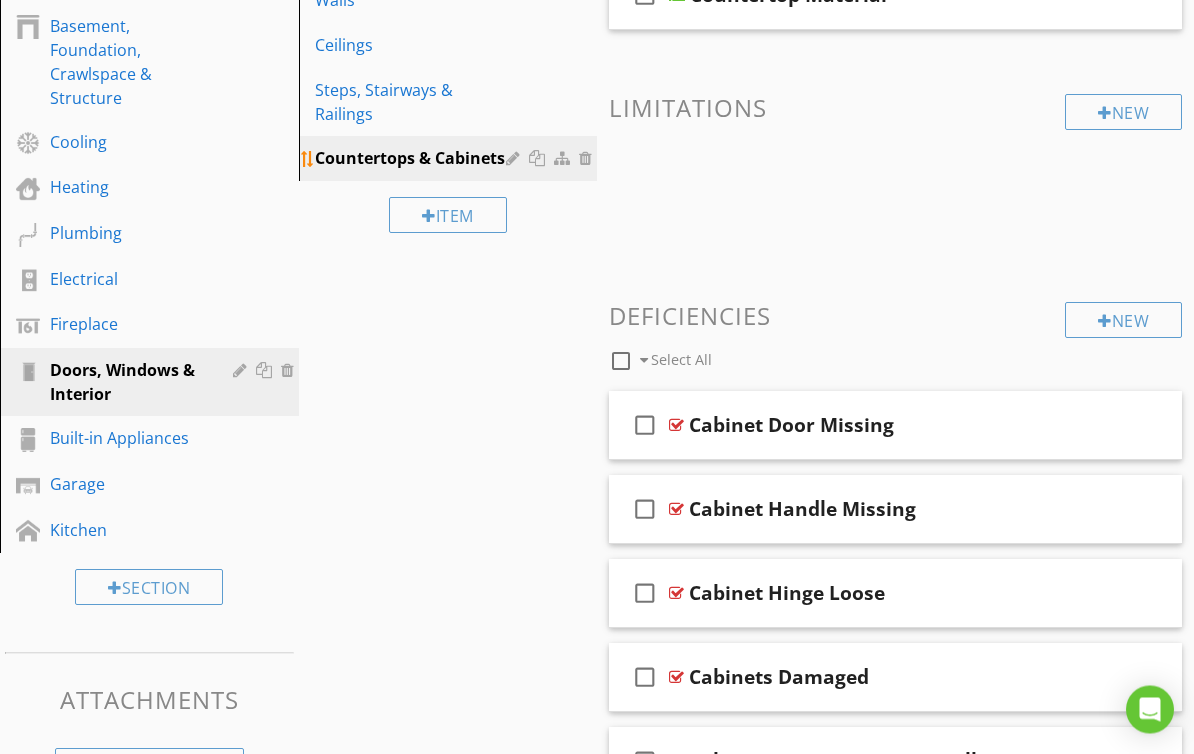 scroll, scrollTop: 483, scrollLeft: 0, axis: vertical 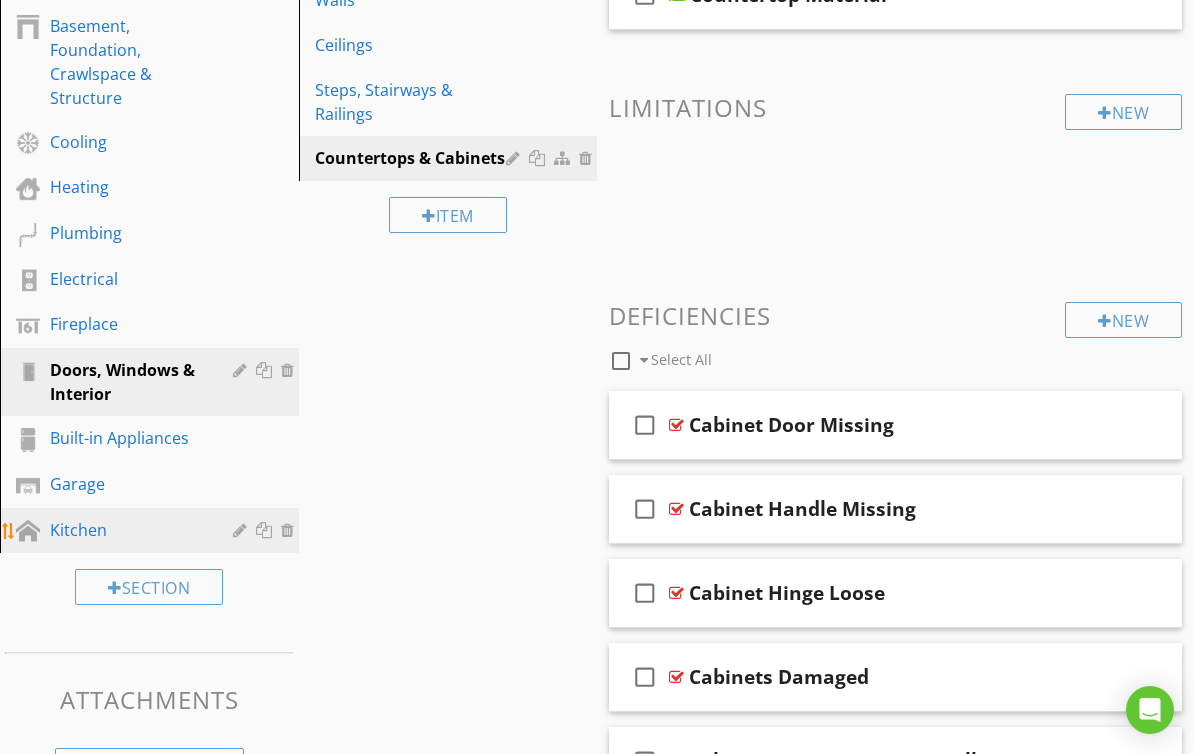 click on "Kitchen" at bounding box center (127, 530) 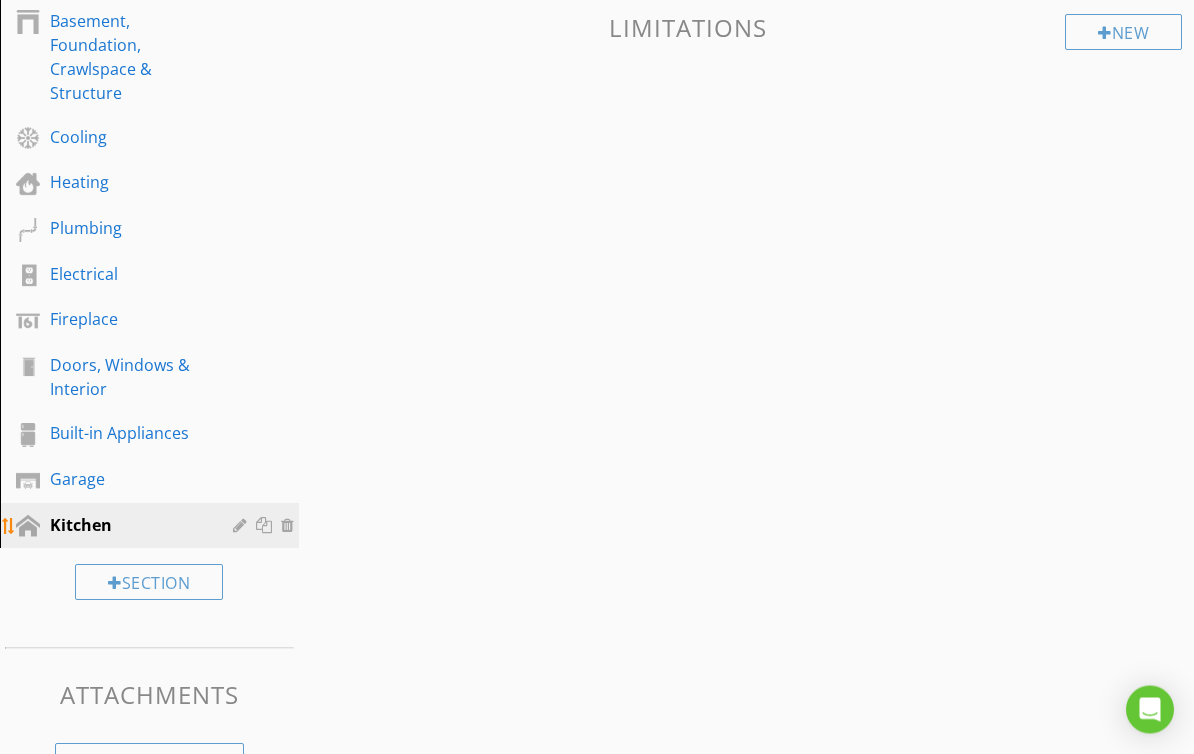 scroll, scrollTop: 547, scrollLeft: 0, axis: vertical 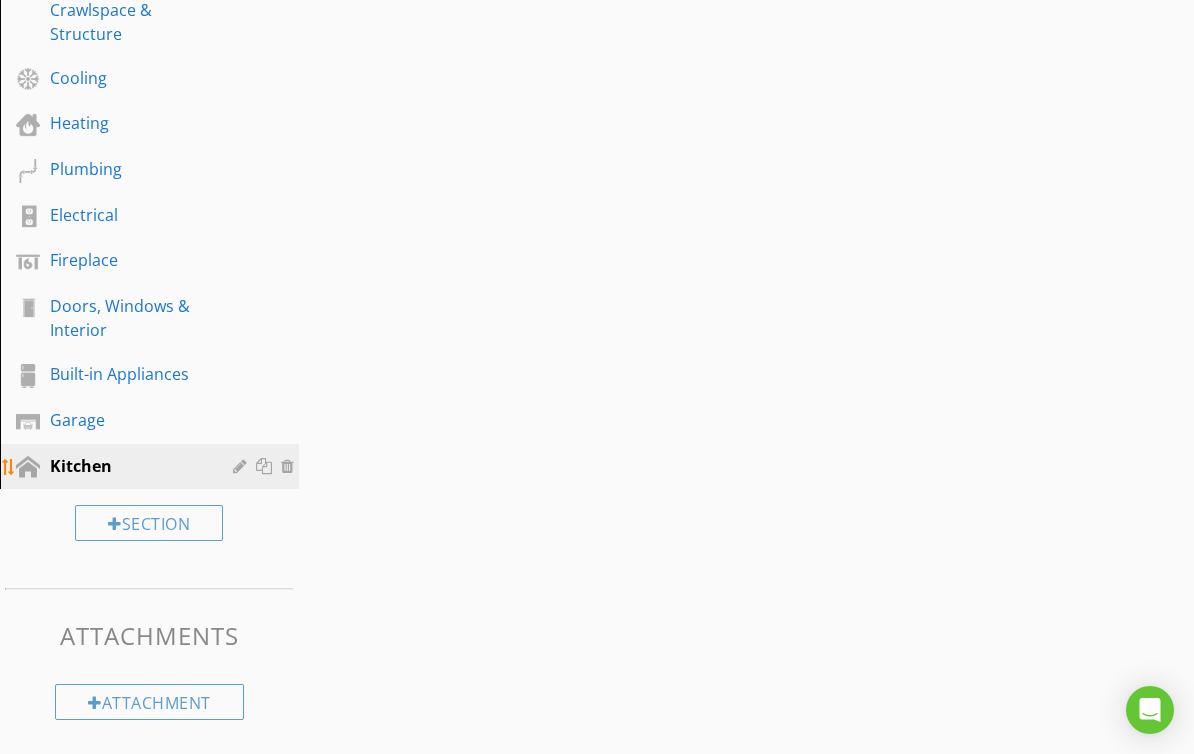 click at bounding box center [290, 466] 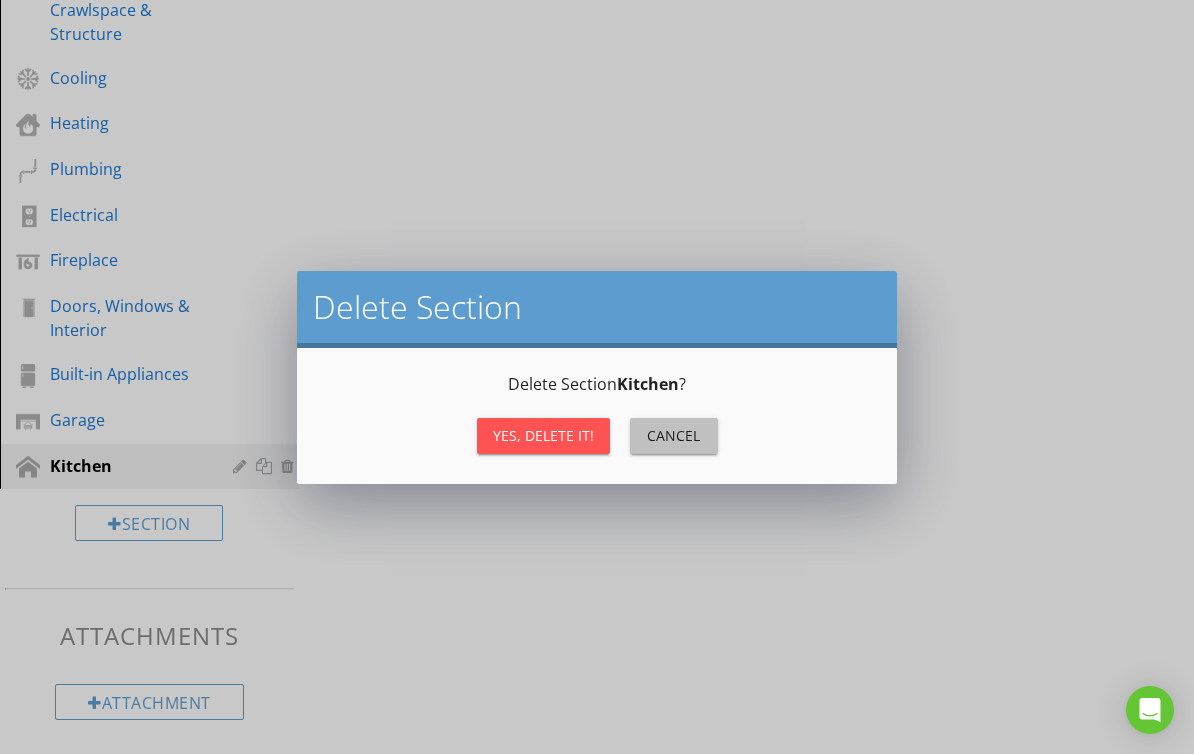 click on "Cancel" at bounding box center [674, 436] 